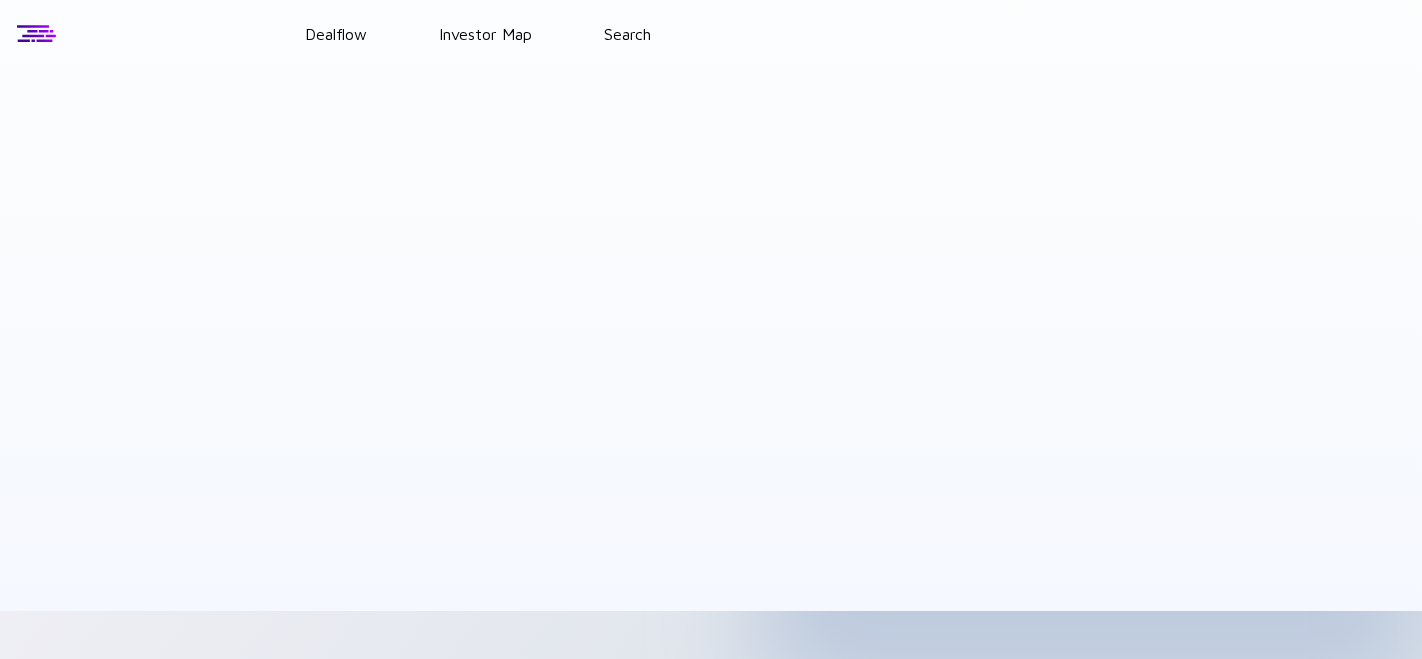 scroll, scrollTop: 0, scrollLeft: 0, axis: both 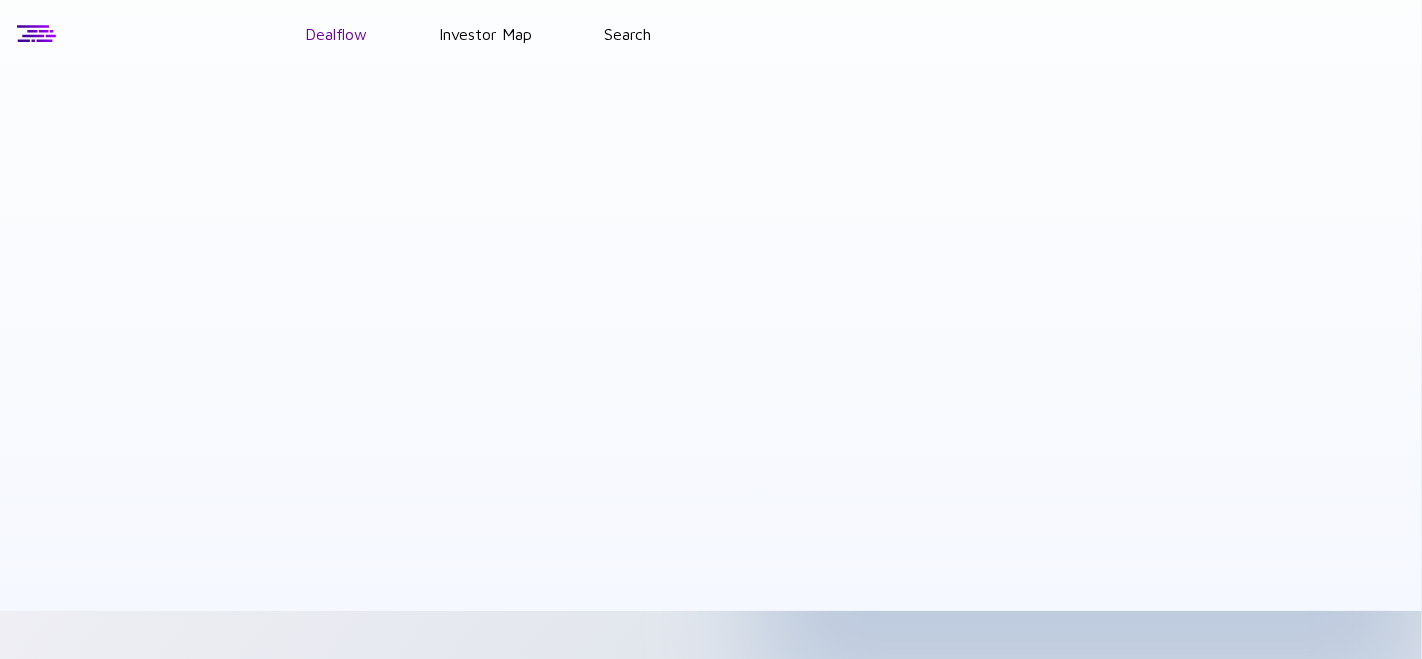 click on "Dealflow" at bounding box center [336, 34] 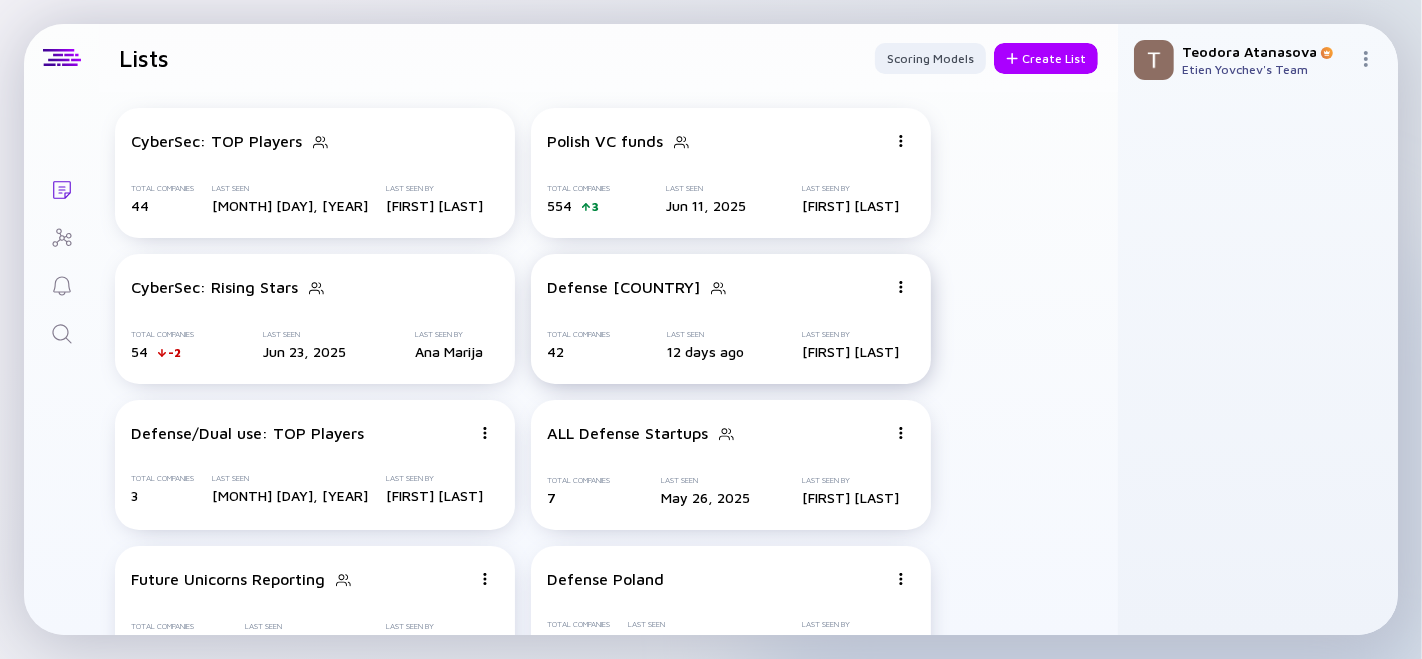 click on "Defense Ukraine Total Companies 42 Last Seen 12 days ago Last Seen By [FIRST] [LAST]" at bounding box center [731, 319] 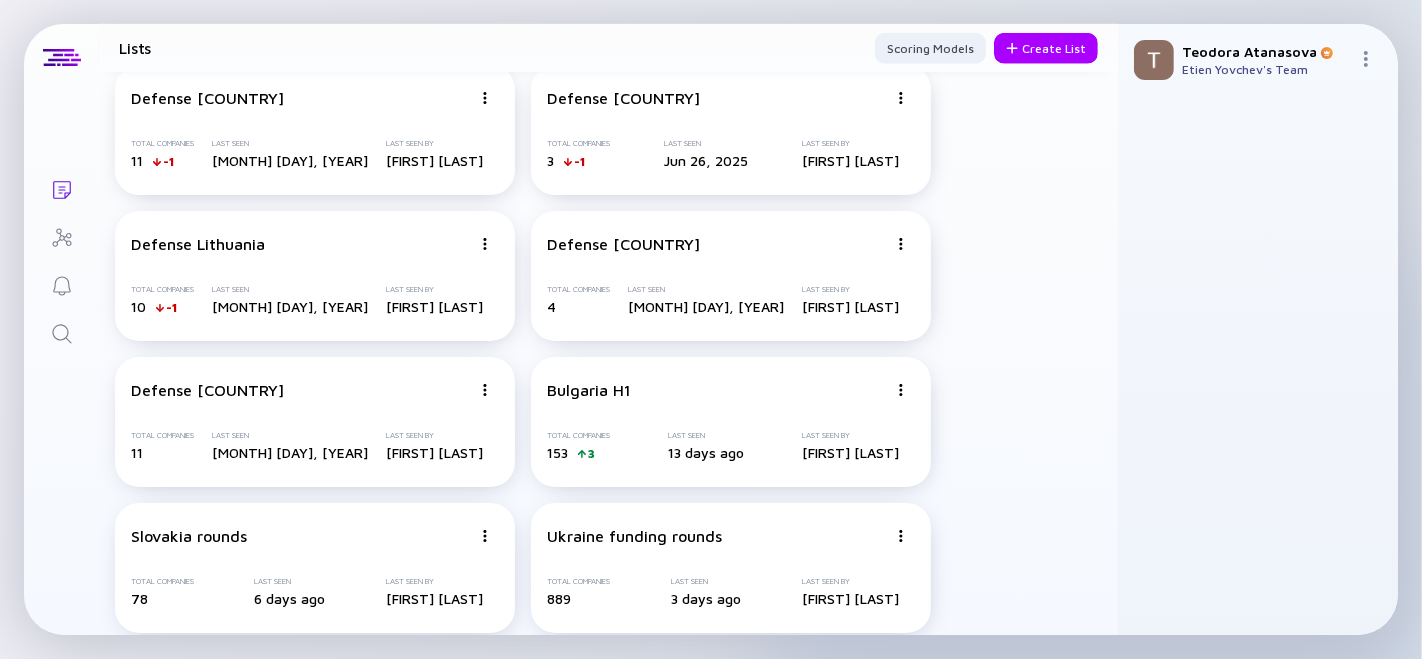 scroll, scrollTop: 1370, scrollLeft: 0, axis: vertical 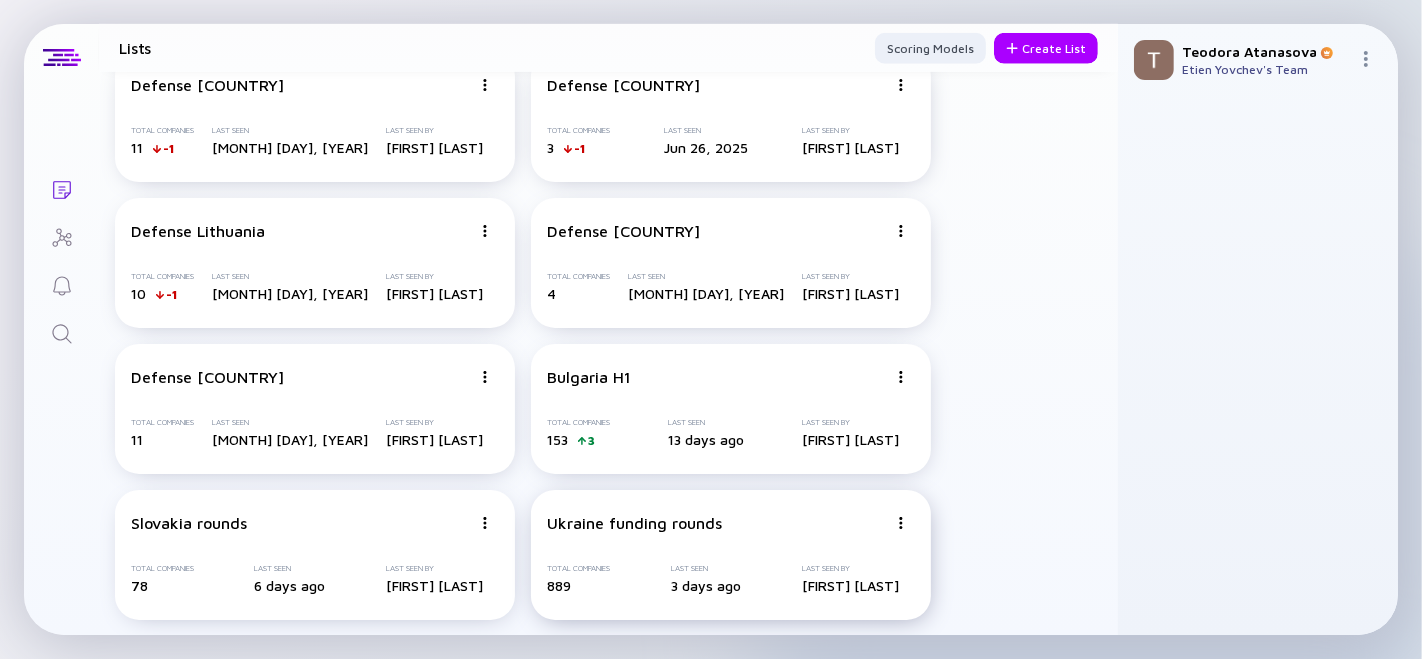 click on "Ukraine funding rounds Total Companies 889 Last Seen 3 days ago Last Seen By [FIRST] [LAST]" at bounding box center (731, 555) 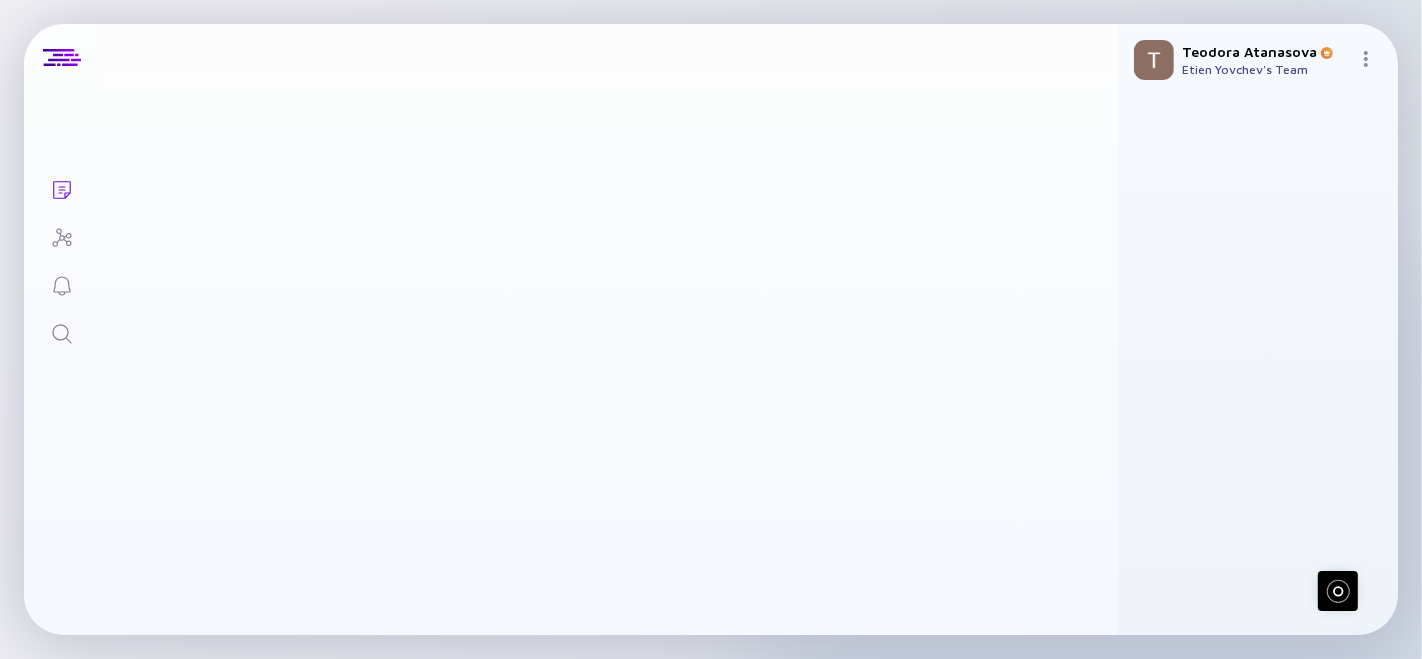 scroll, scrollTop: 0, scrollLeft: 0, axis: both 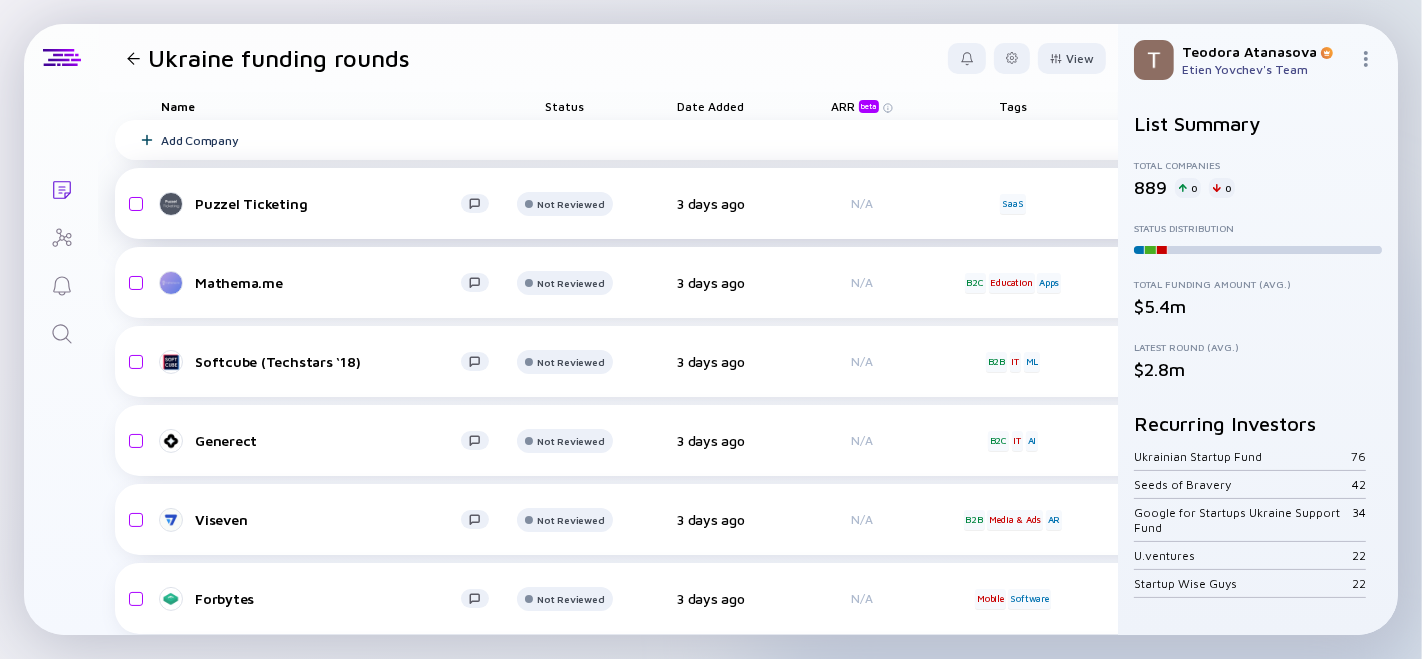 click on "Puzzel Ticketing Not Reviewed 3 days ago N/A SaaS headcount-logicalware 2 Headcount salesColumn-logicalware 0 Sales marketingColumn-logicalware 1 ( 50% ) Marketing Seed $546k,
Jun 2005" at bounding box center [980, 203] 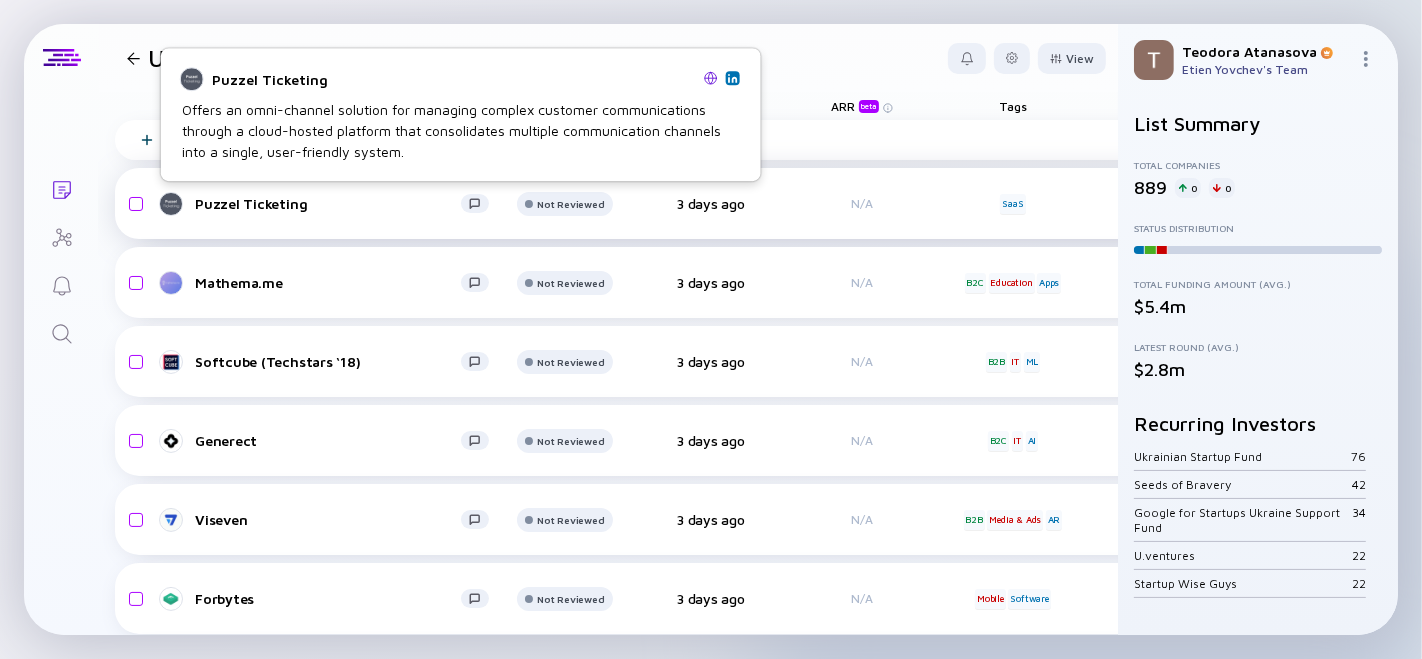 click on "Puzzel Ticketing" at bounding box center [328, 203] 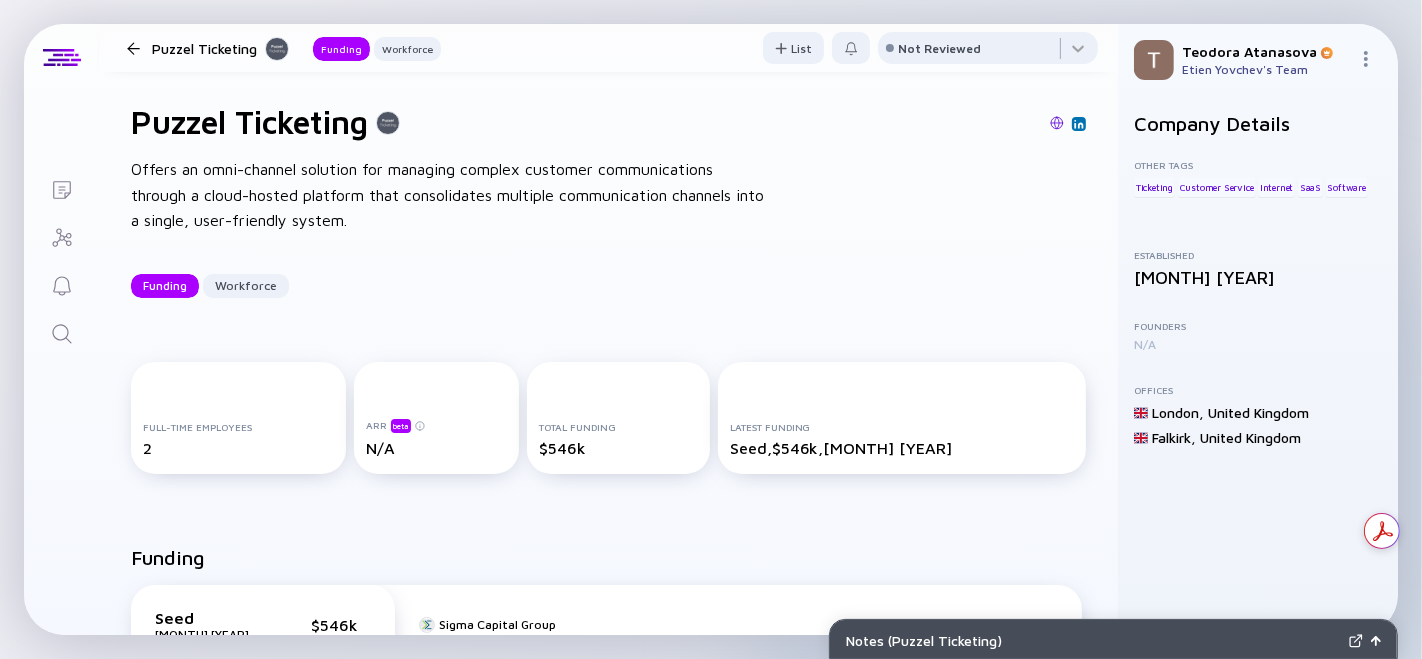 scroll, scrollTop: 0, scrollLeft: 0, axis: both 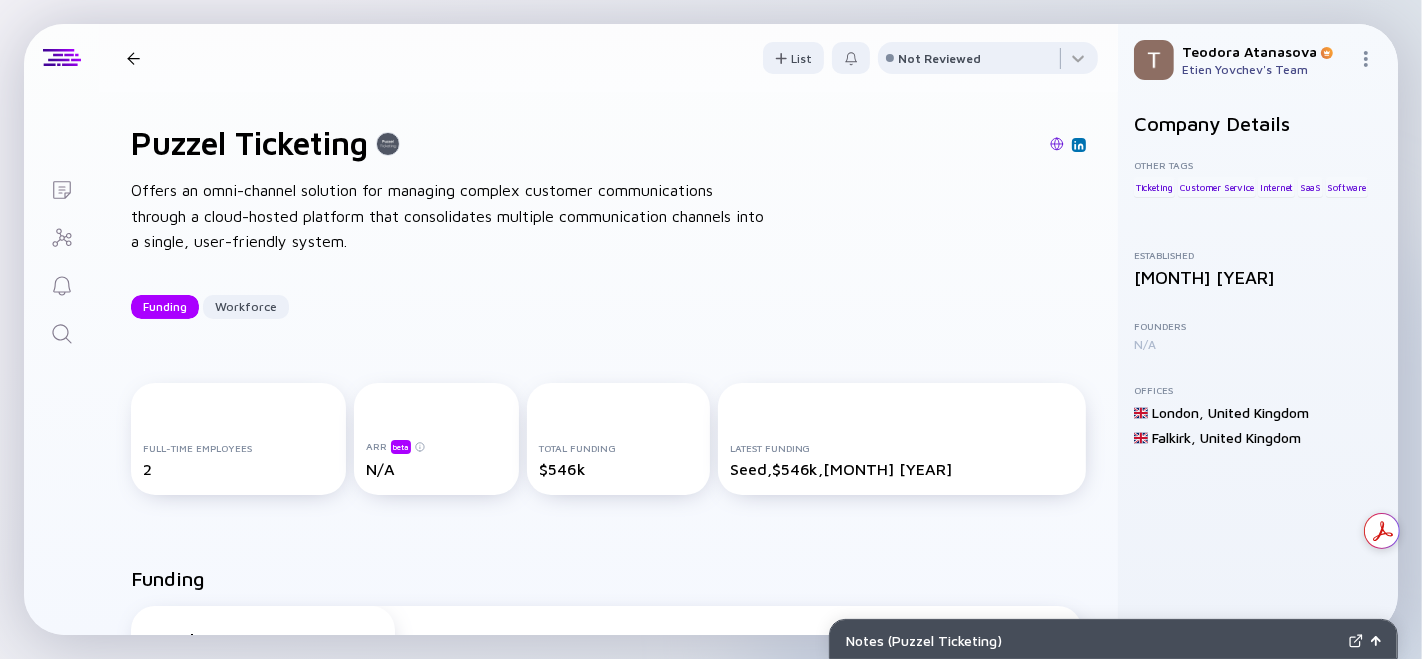 click at bounding box center (133, 58) 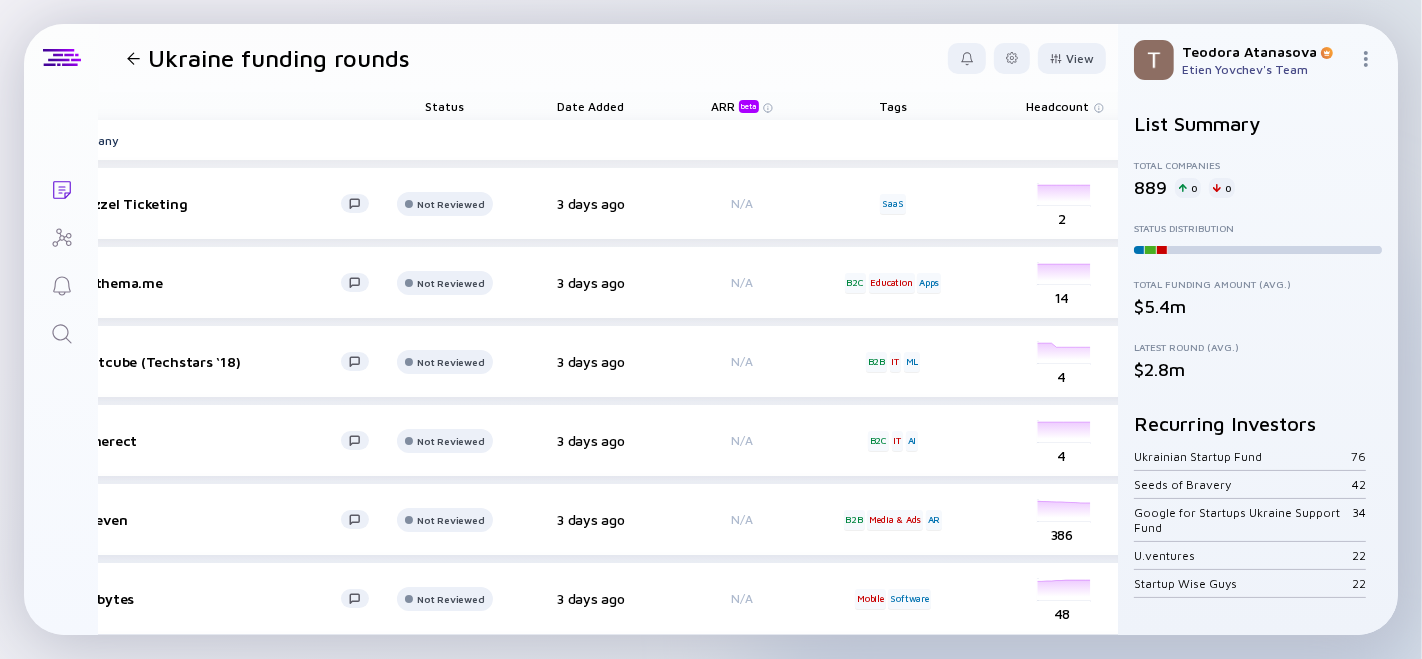 scroll, scrollTop: 0, scrollLeft: 0, axis: both 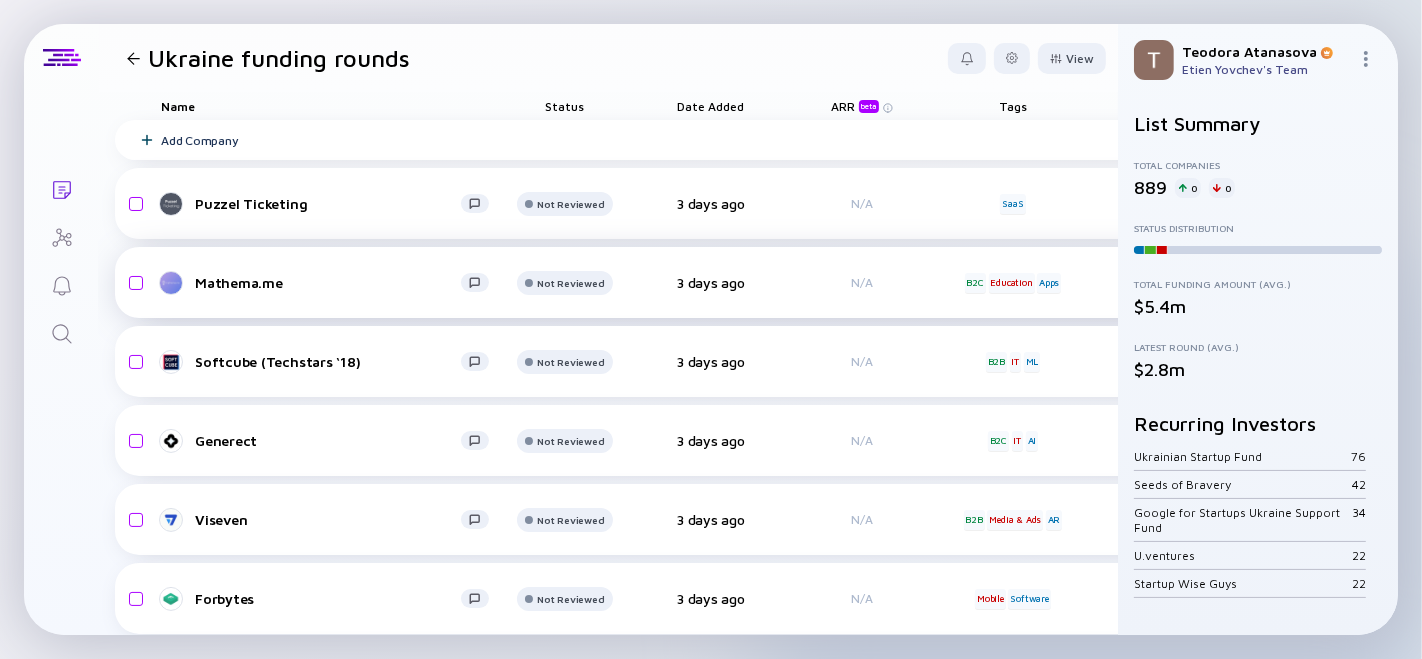 click on "Mathema.me" at bounding box center [328, 282] 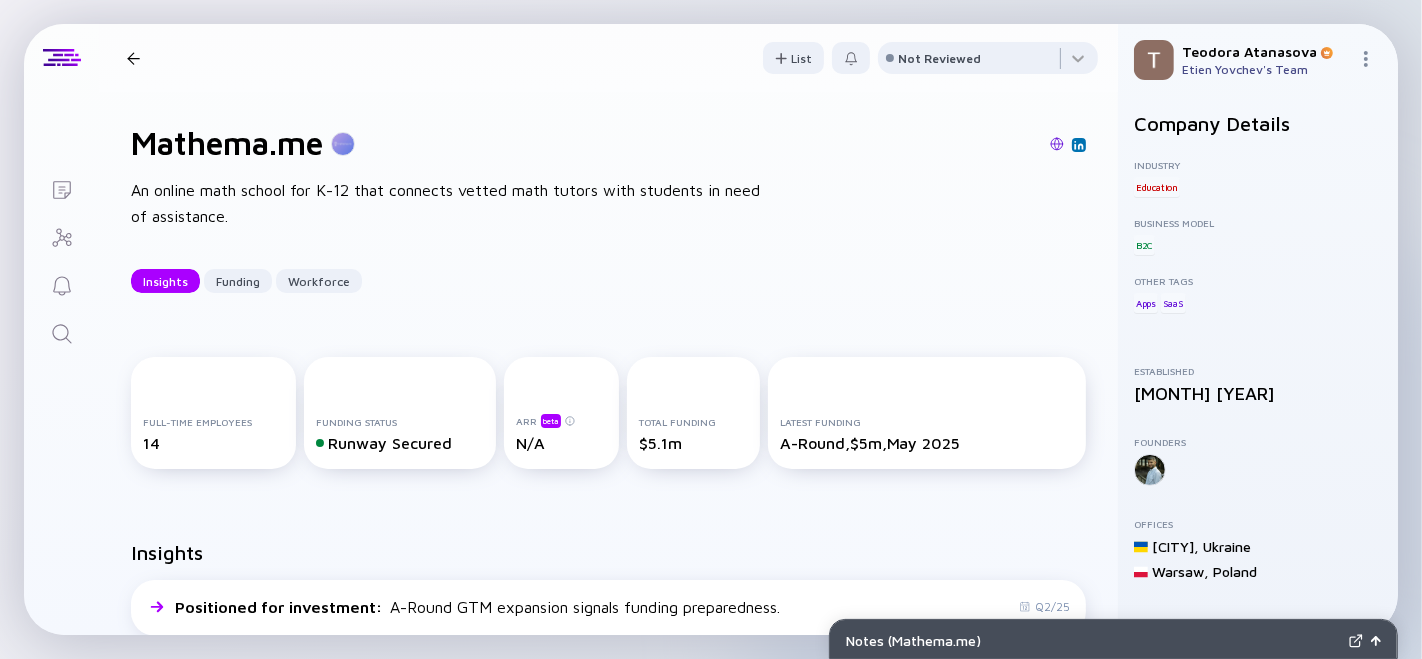 click on "Mathema.me Insights Funding Workforce" at bounding box center [299, 58] 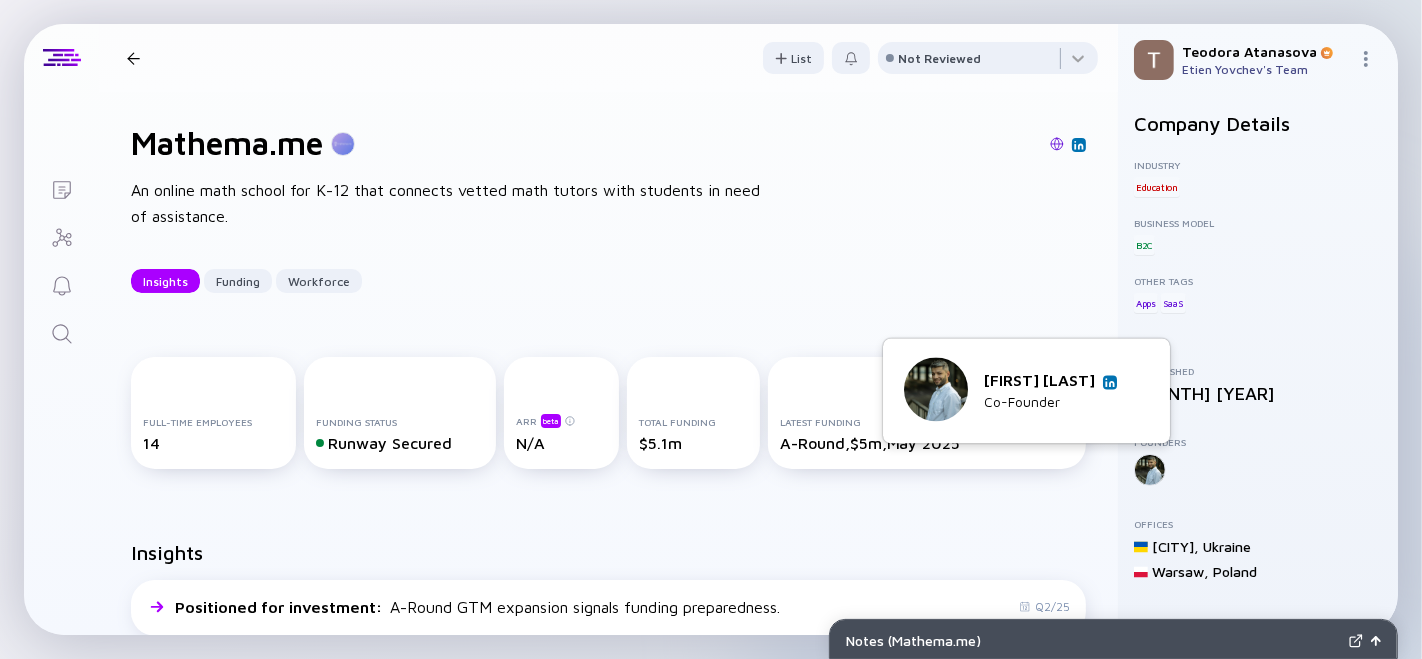click at bounding box center [1110, 382] 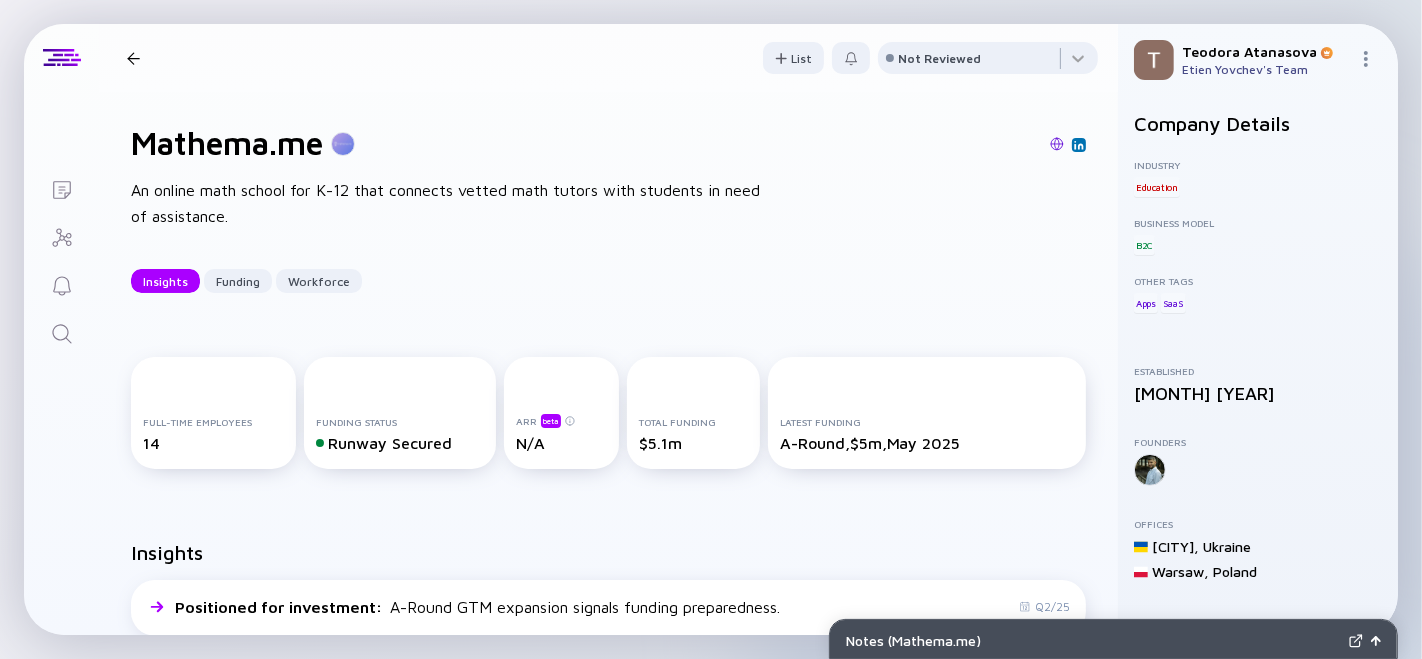 click at bounding box center [133, 58] 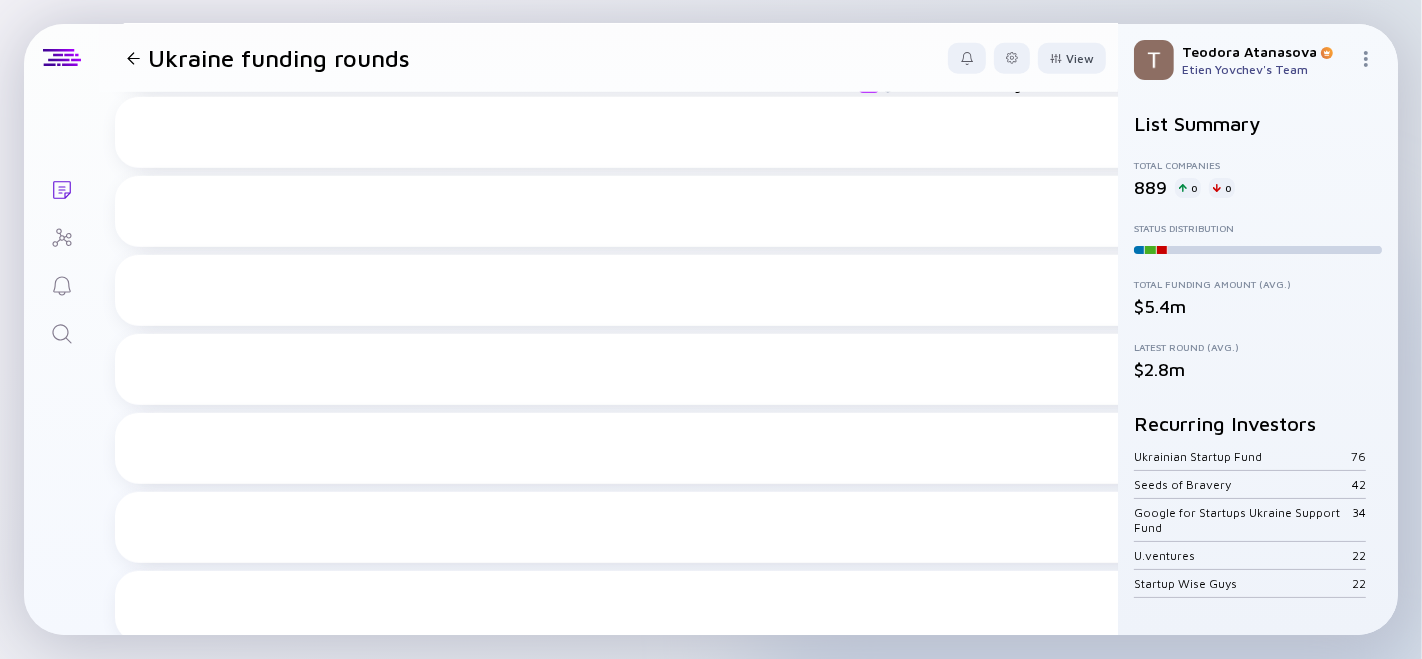 scroll, scrollTop: 0, scrollLeft: 0, axis: both 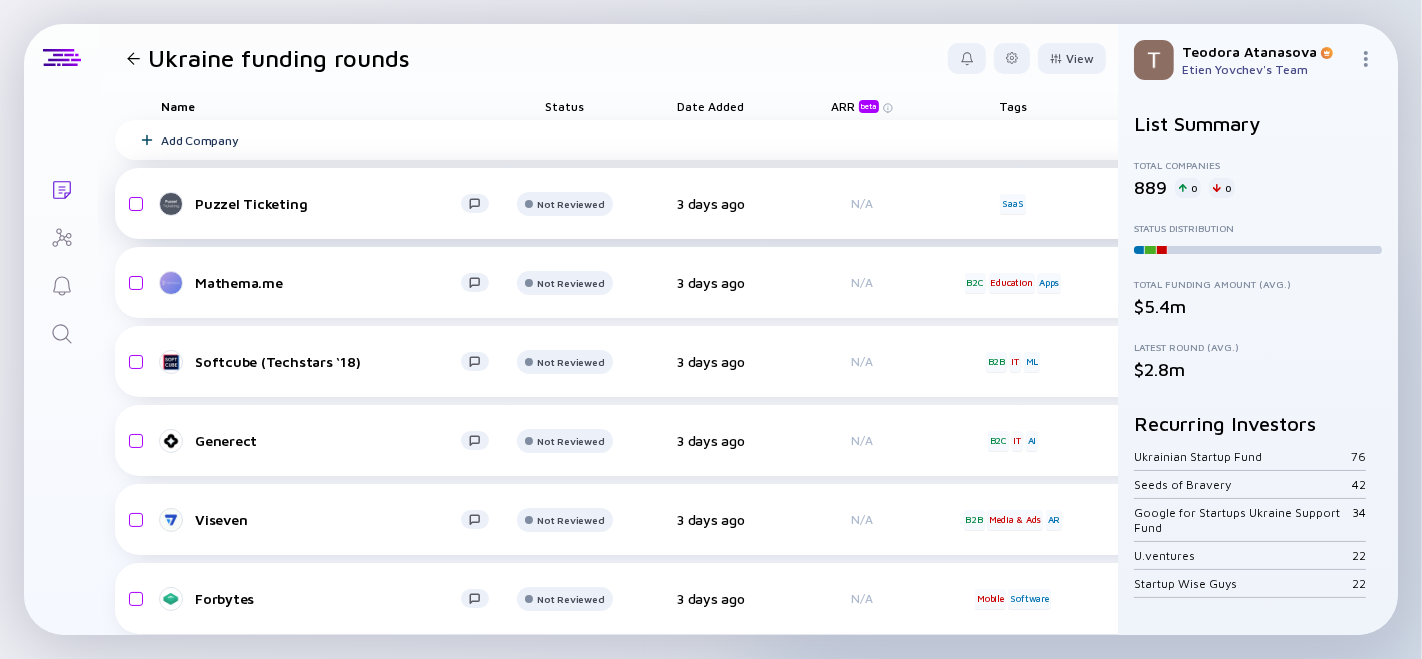 click on "Puzzel Ticketing" at bounding box center [328, 203] 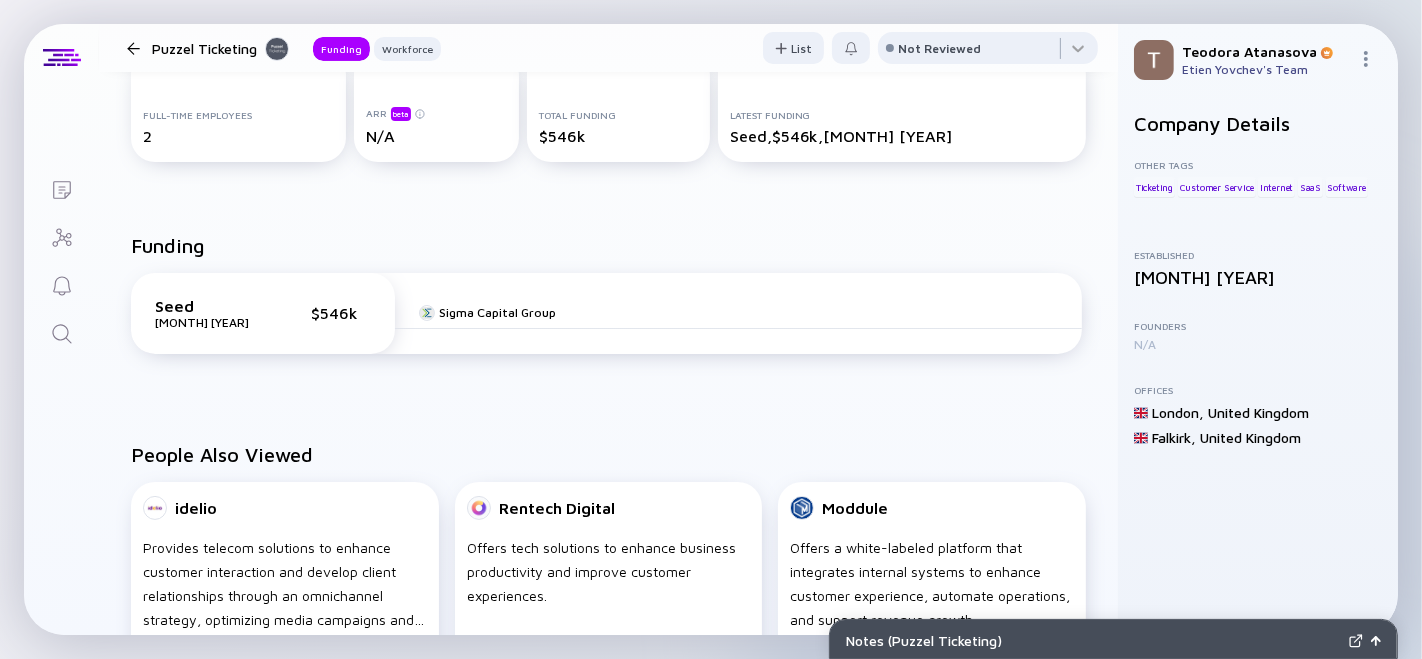 scroll, scrollTop: 0, scrollLeft: 0, axis: both 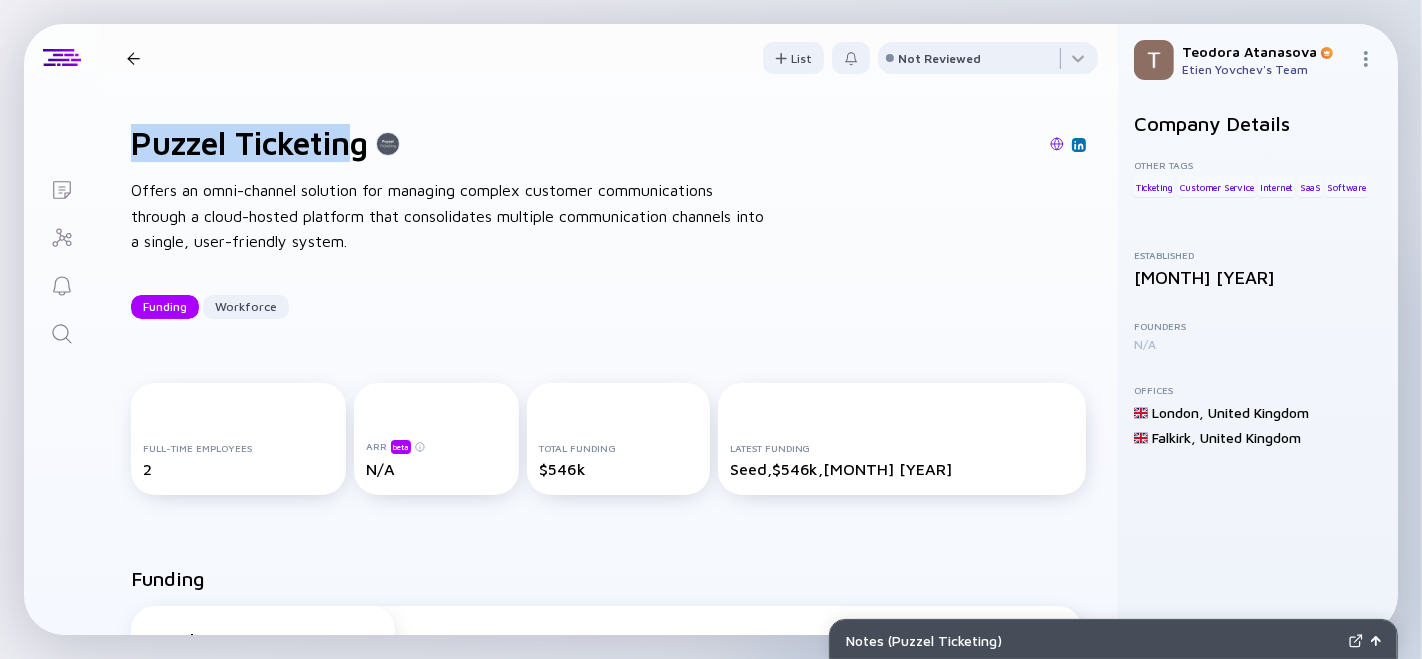 drag, startPoint x: 134, startPoint y: 131, endPoint x: 358, endPoint y: 141, distance: 224.2231 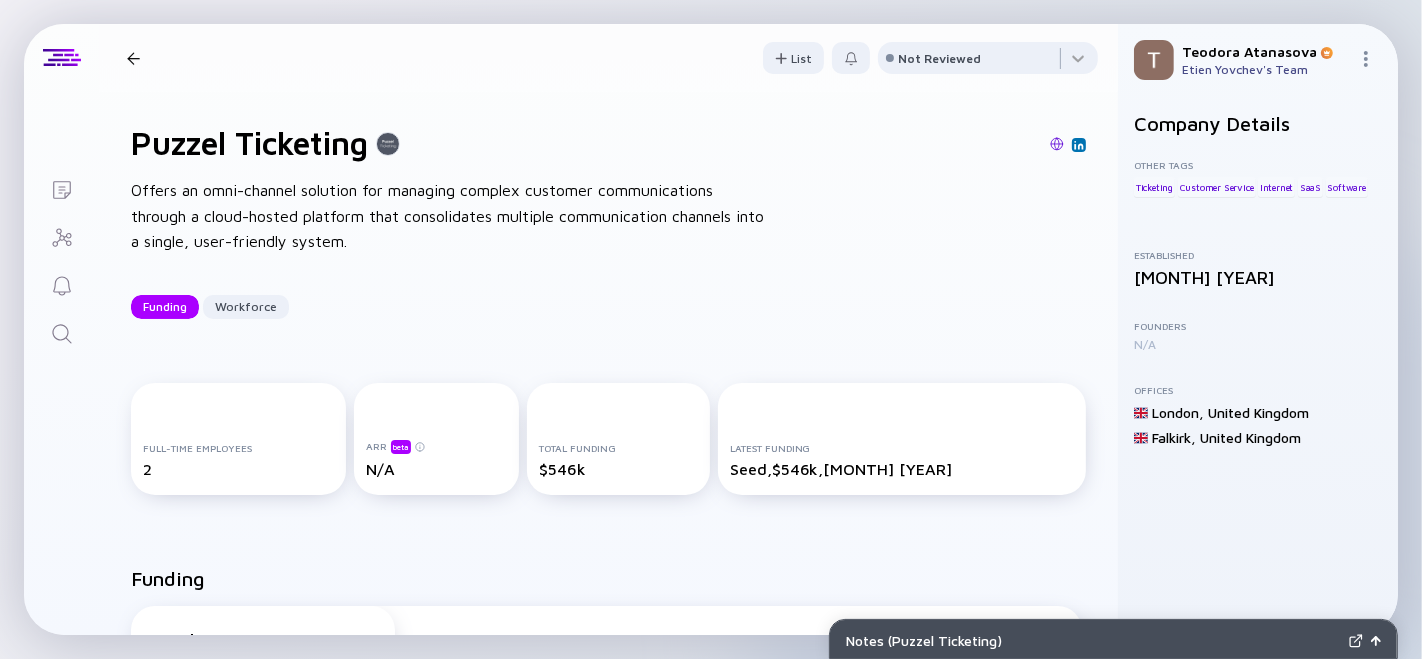 click at bounding box center [388, 144] 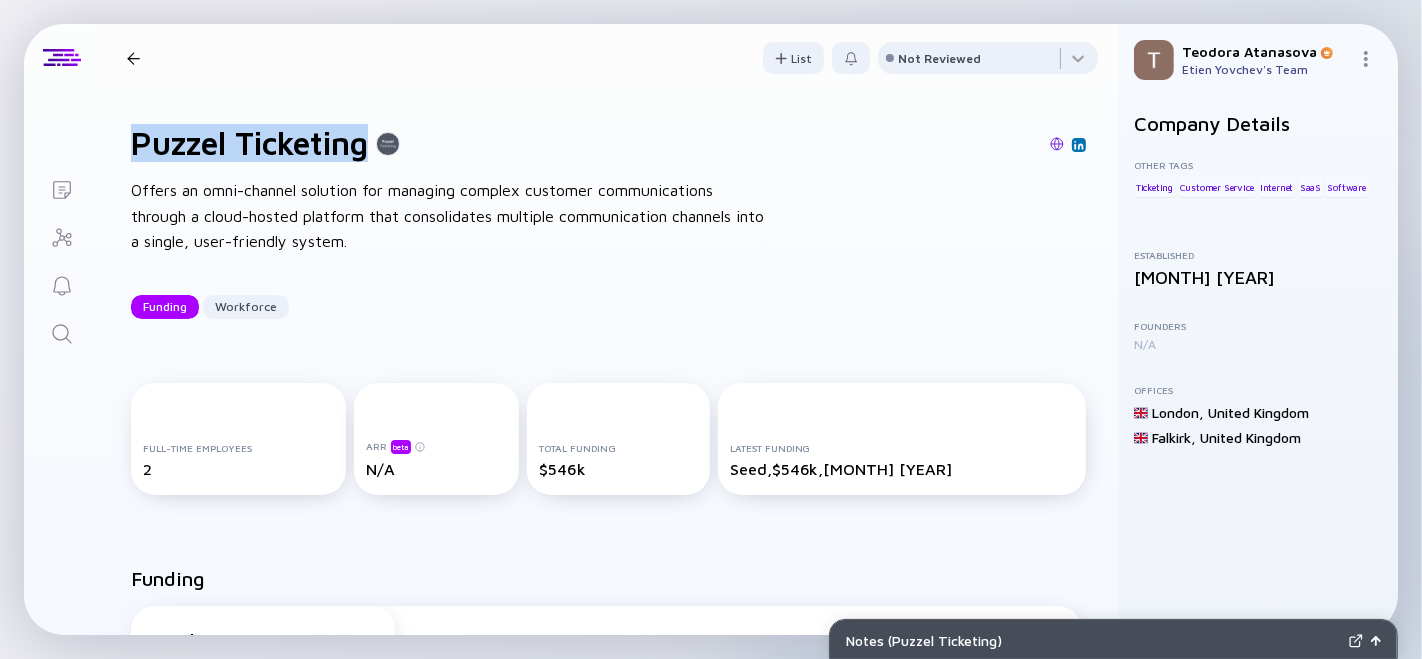drag, startPoint x: 118, startPoint y: 143, endPoint x: 383, endPoint y: 139, distance: 265.03018 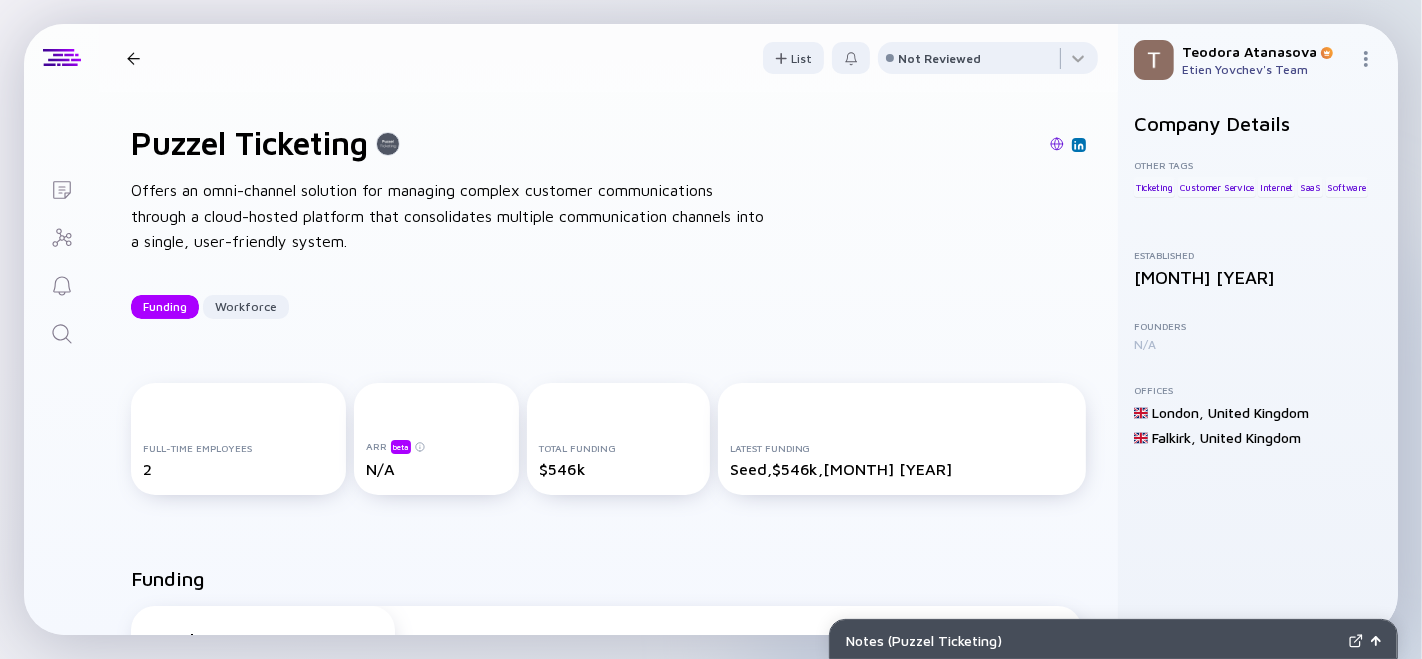 click on "Puzzel Ticketing Funding Workforce List Not Reviewed" at bounding box center (608, 58) 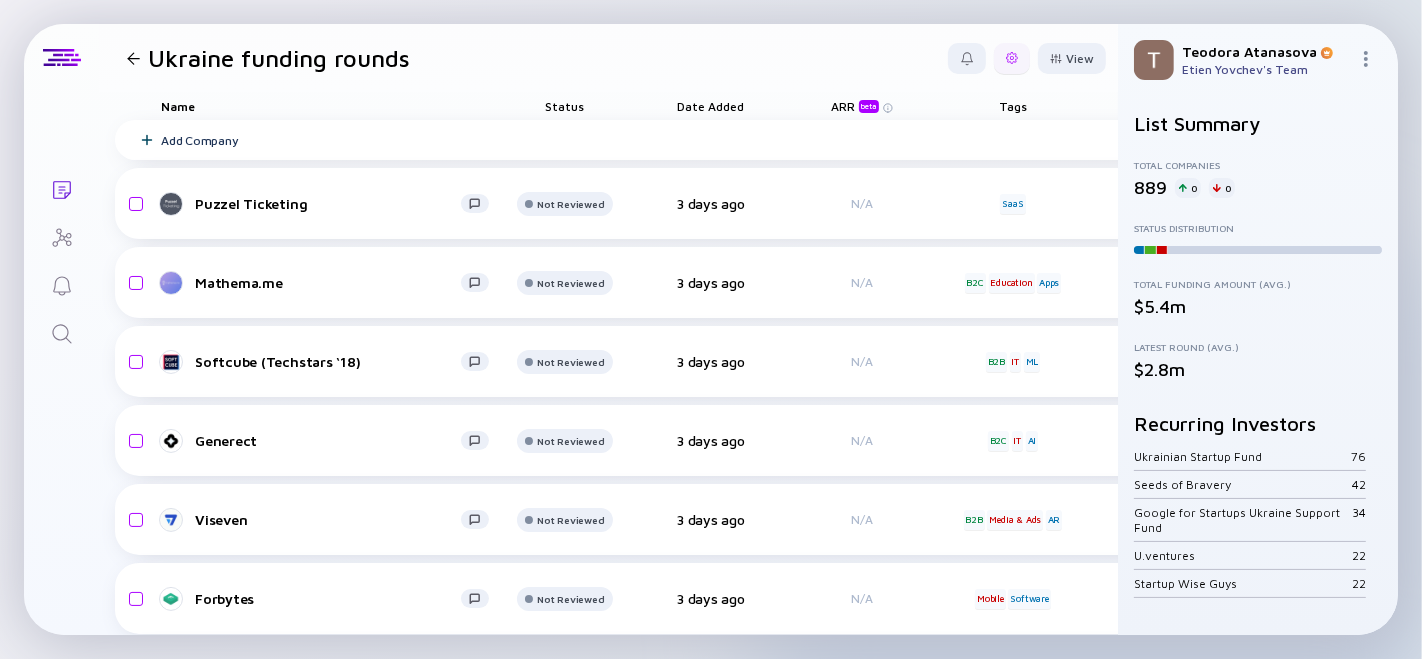 click at bounding box center (1012, 58) 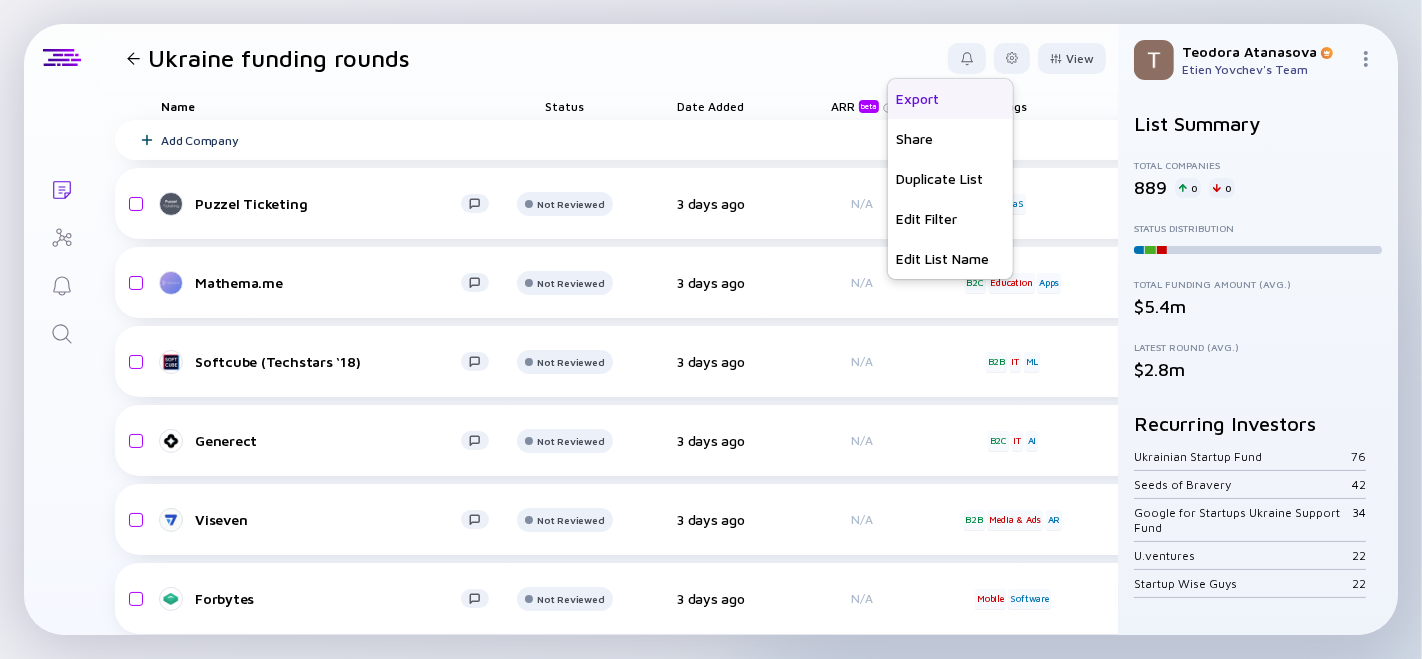 click on "Export" at bounding box center (950, 99) 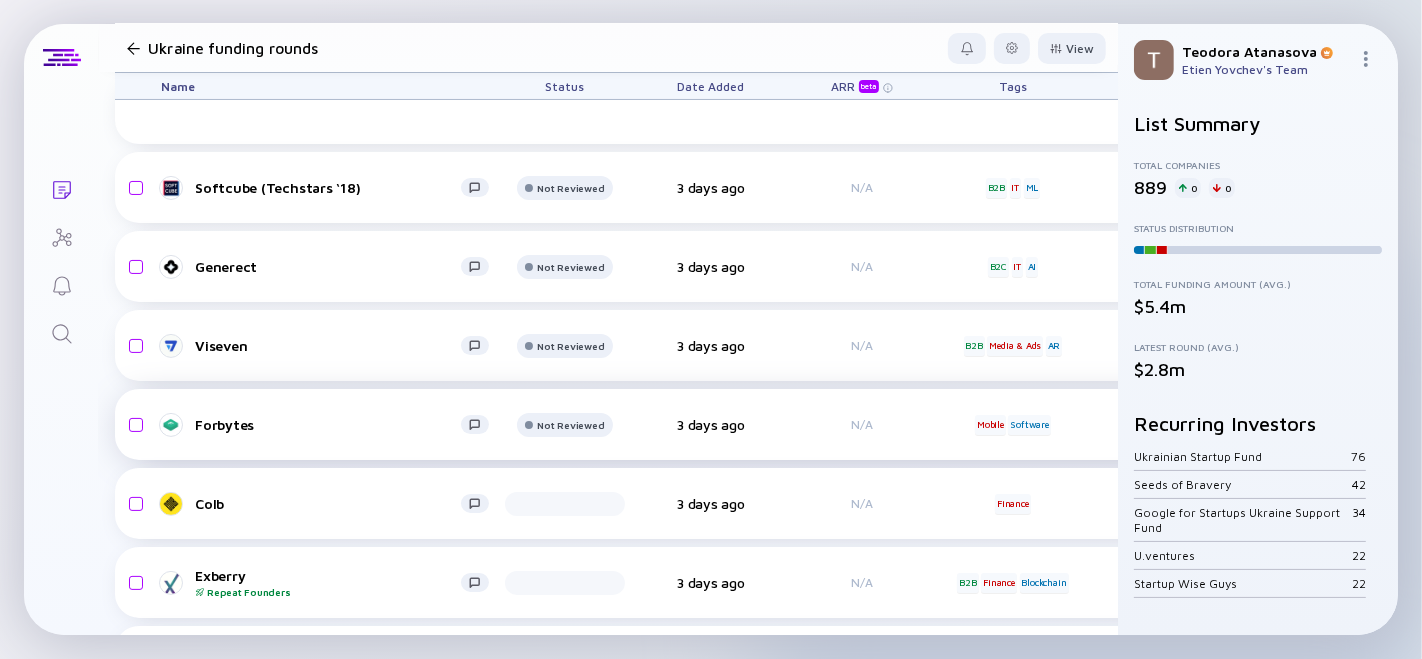scroll, scrollTop: 333, scrollLeft: 0, axis: vertical 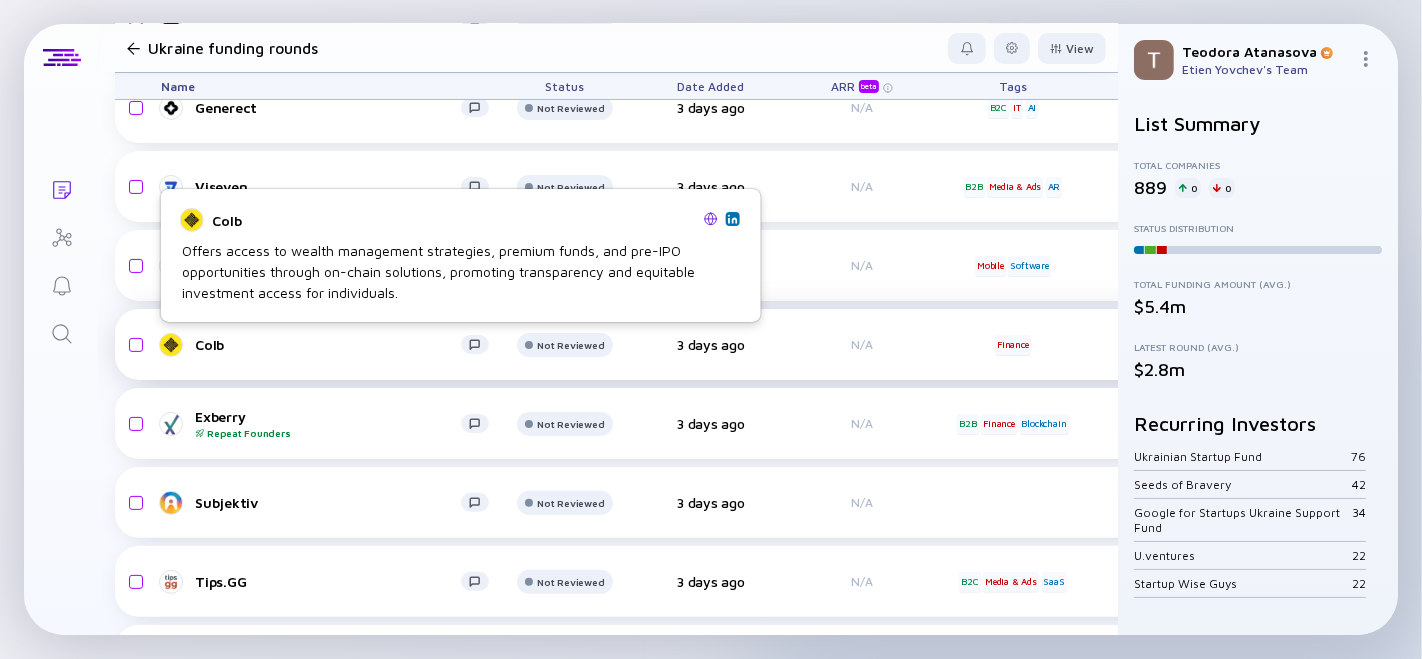 click on "Colb" at bounding box center [328, 344] 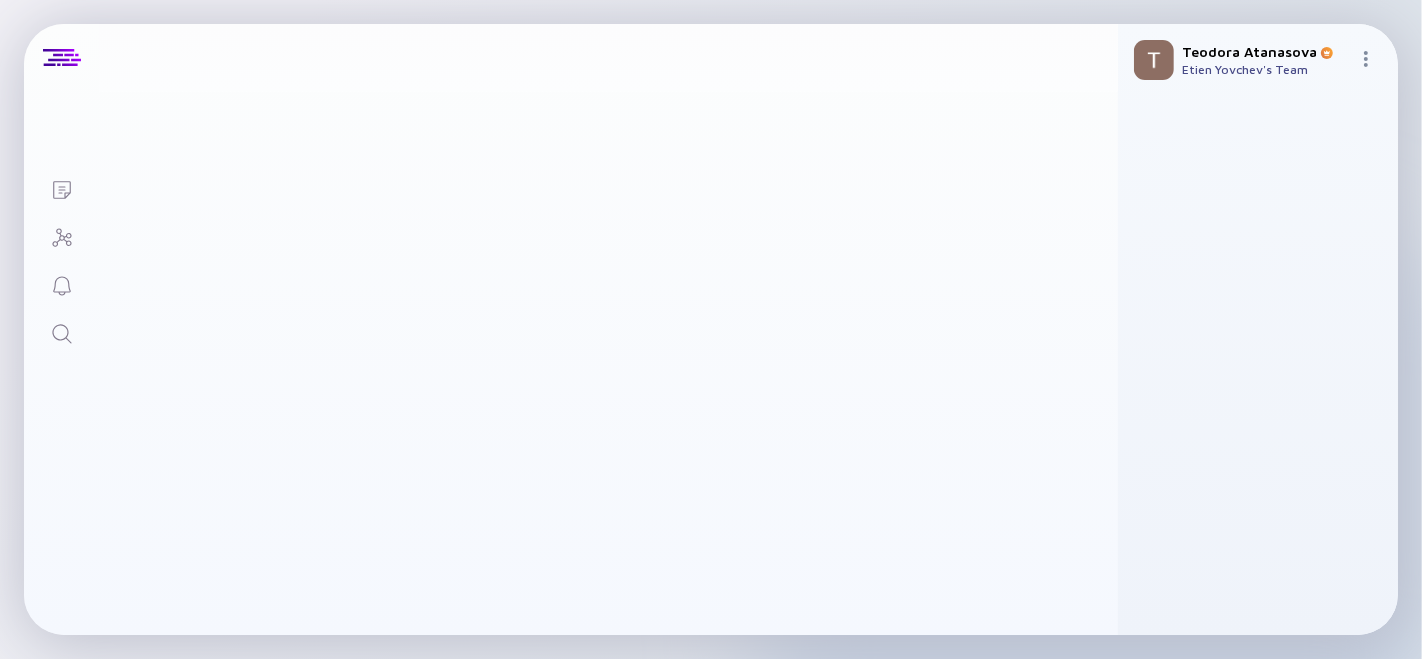 scroll, scrollTop: 0, scrollLeft: 0, axis: both 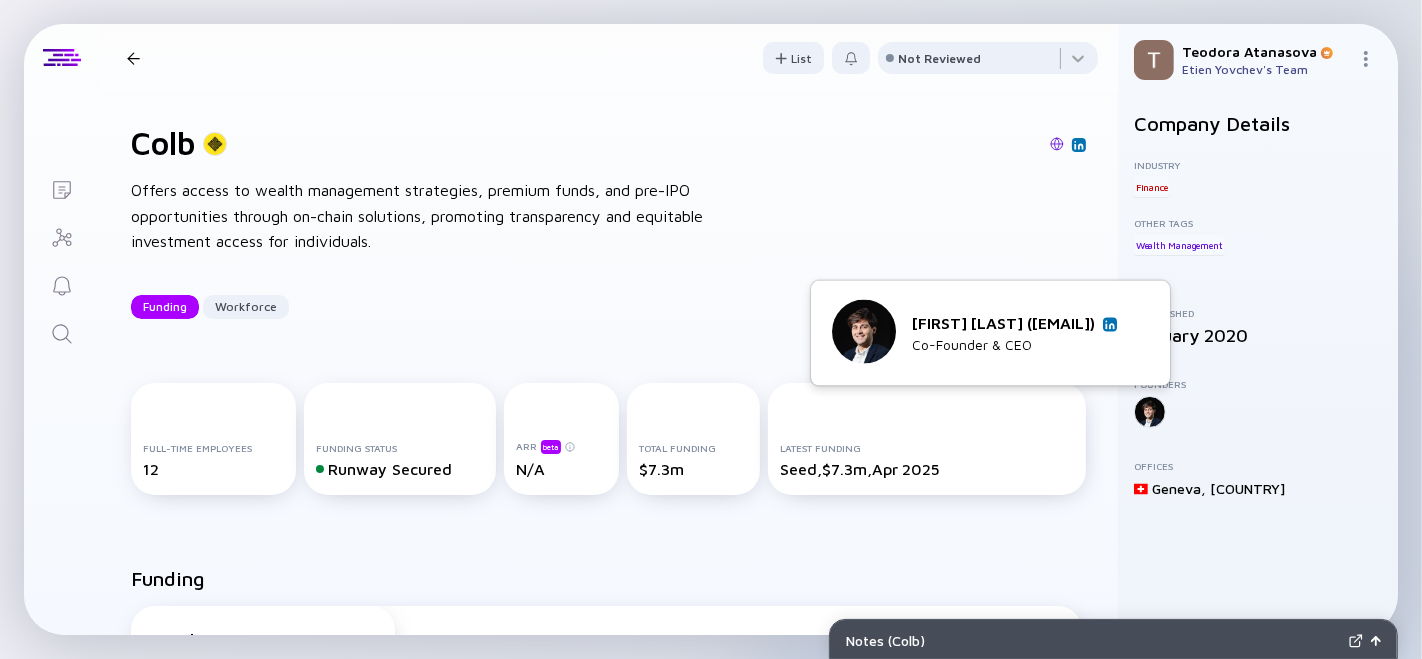 click at bounding box center [1110, 324] 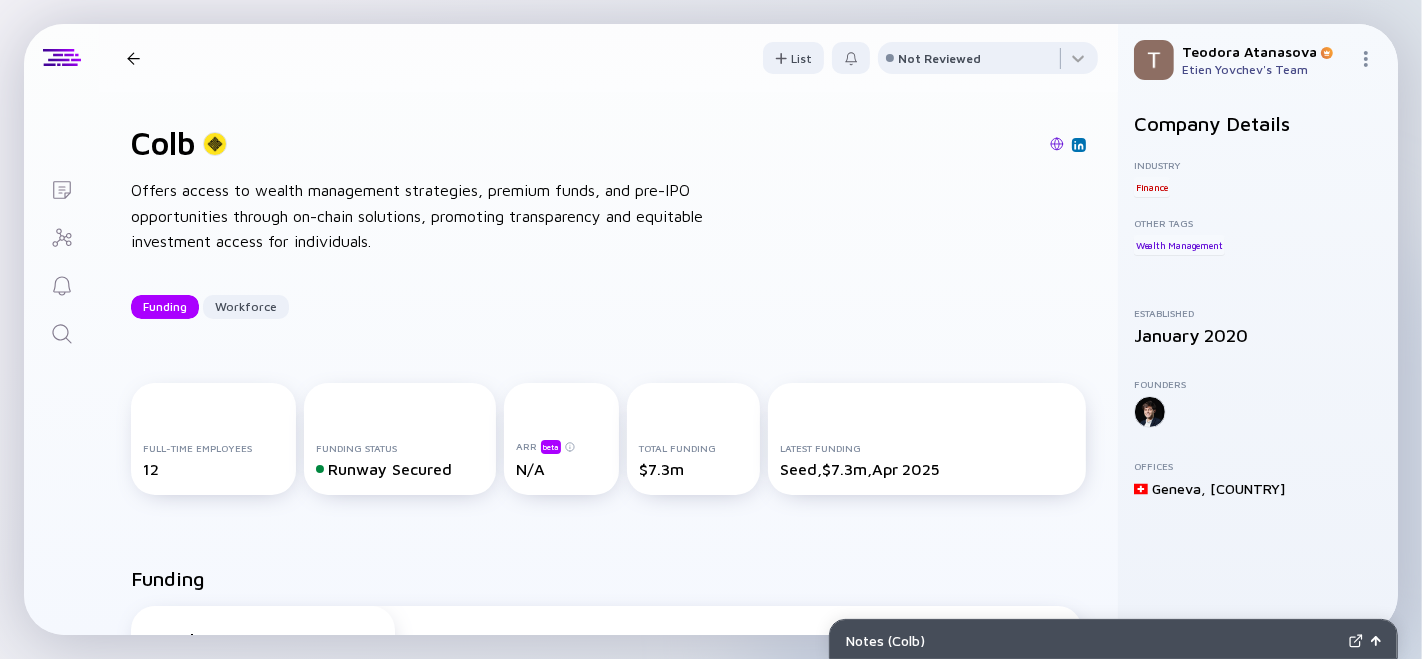 click on "Colb Funding Workforce" at bounding box center (241, 58) 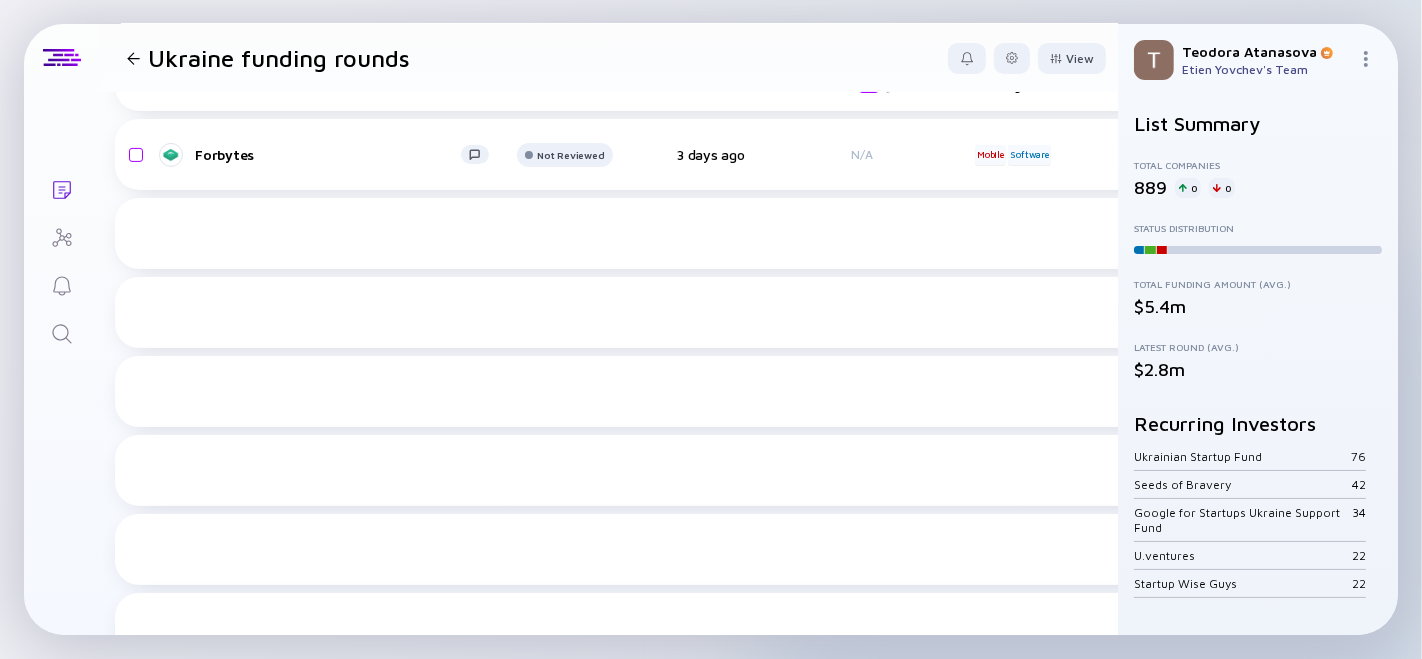 scroll, scrollTop: 0, scrollLeft: 0, axis: both 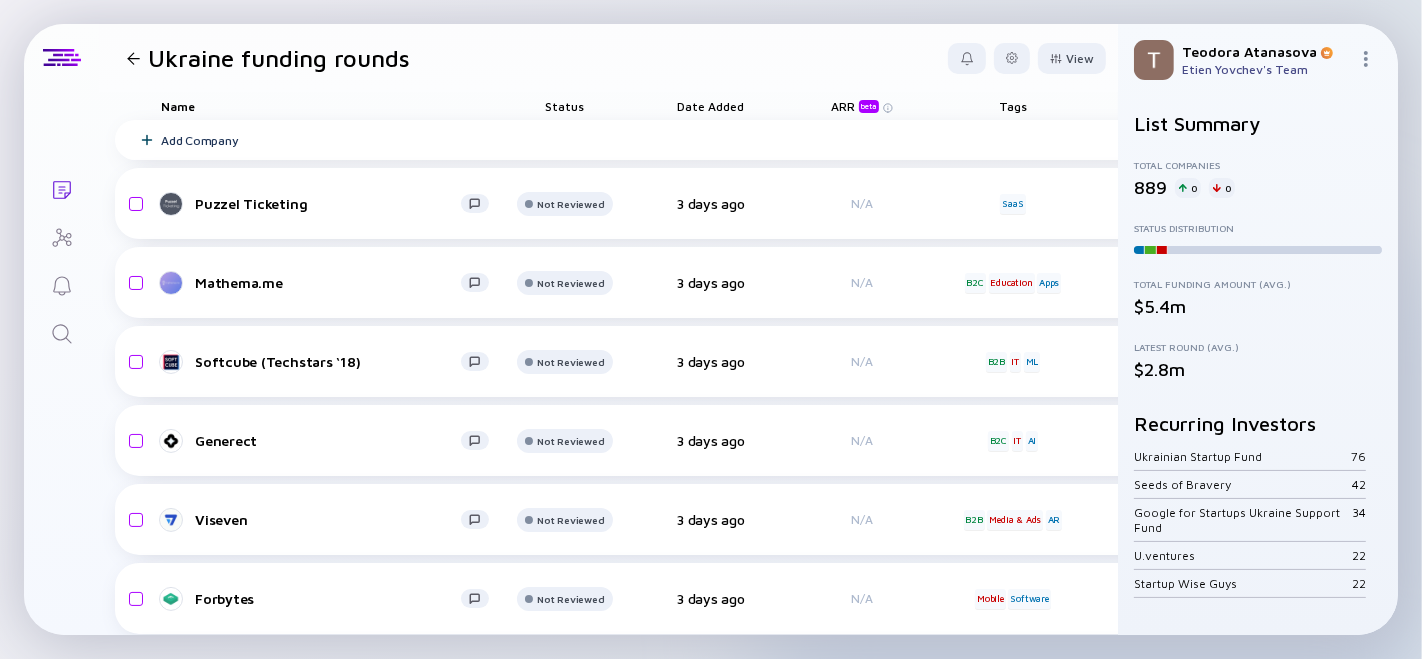 click at bounding box center (133, 58) 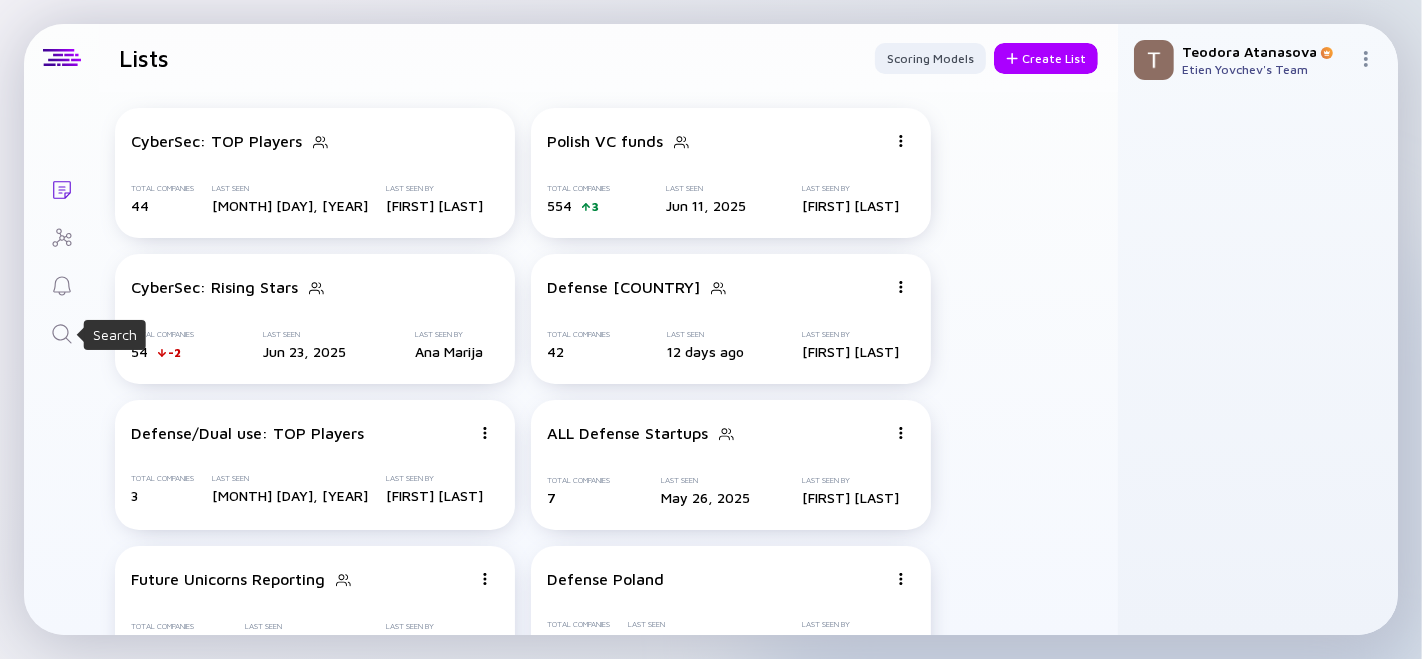 click 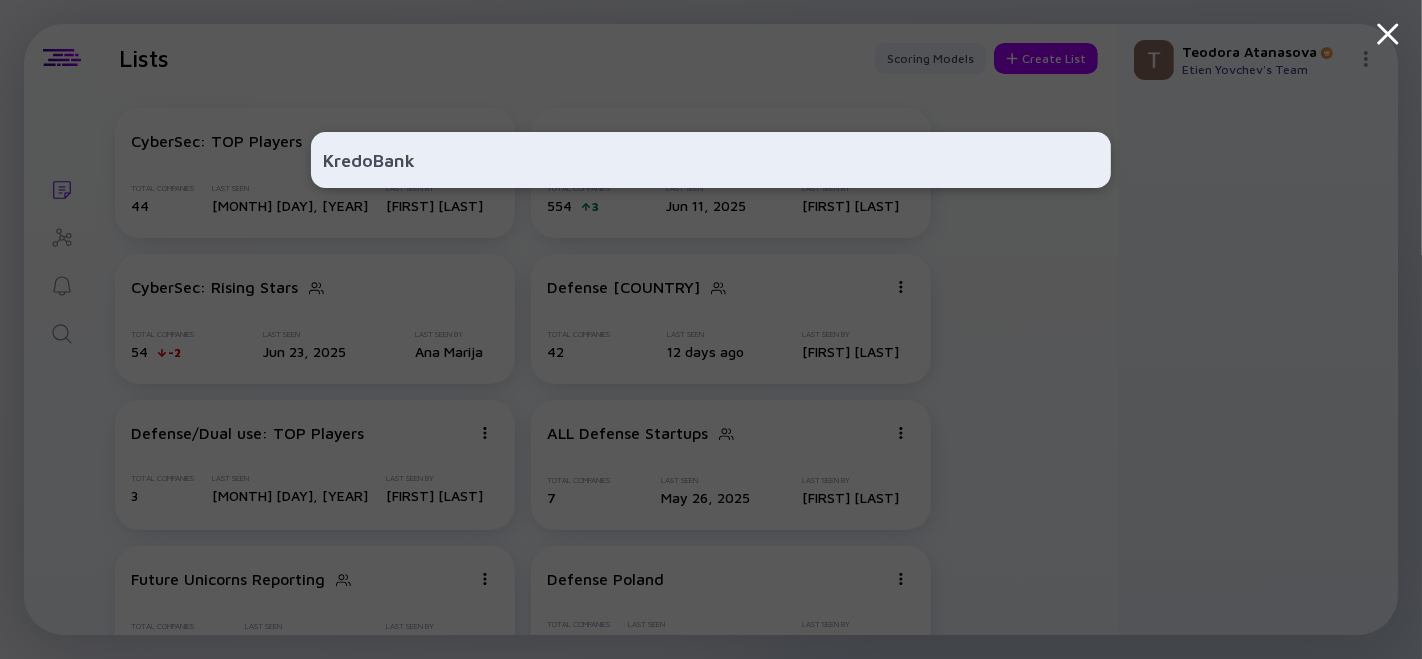type on "KredoBank" 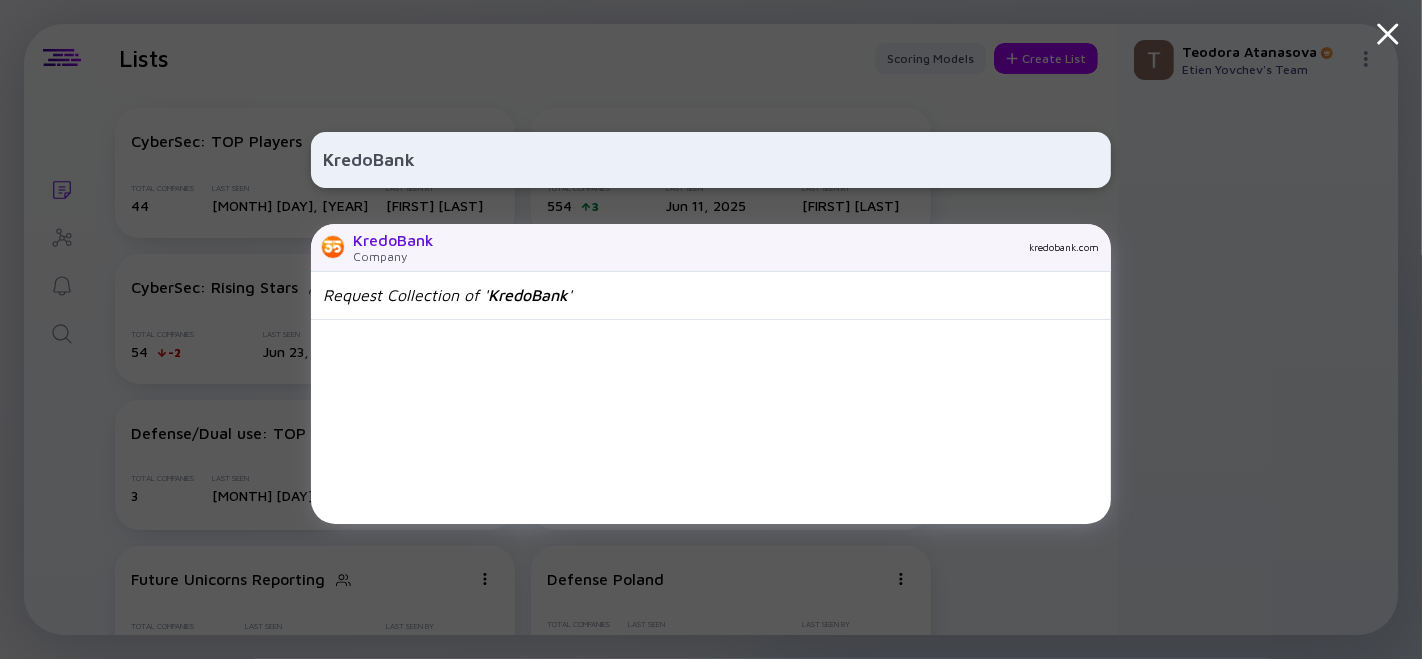 click on "Company" at bounding box center [393, 256] 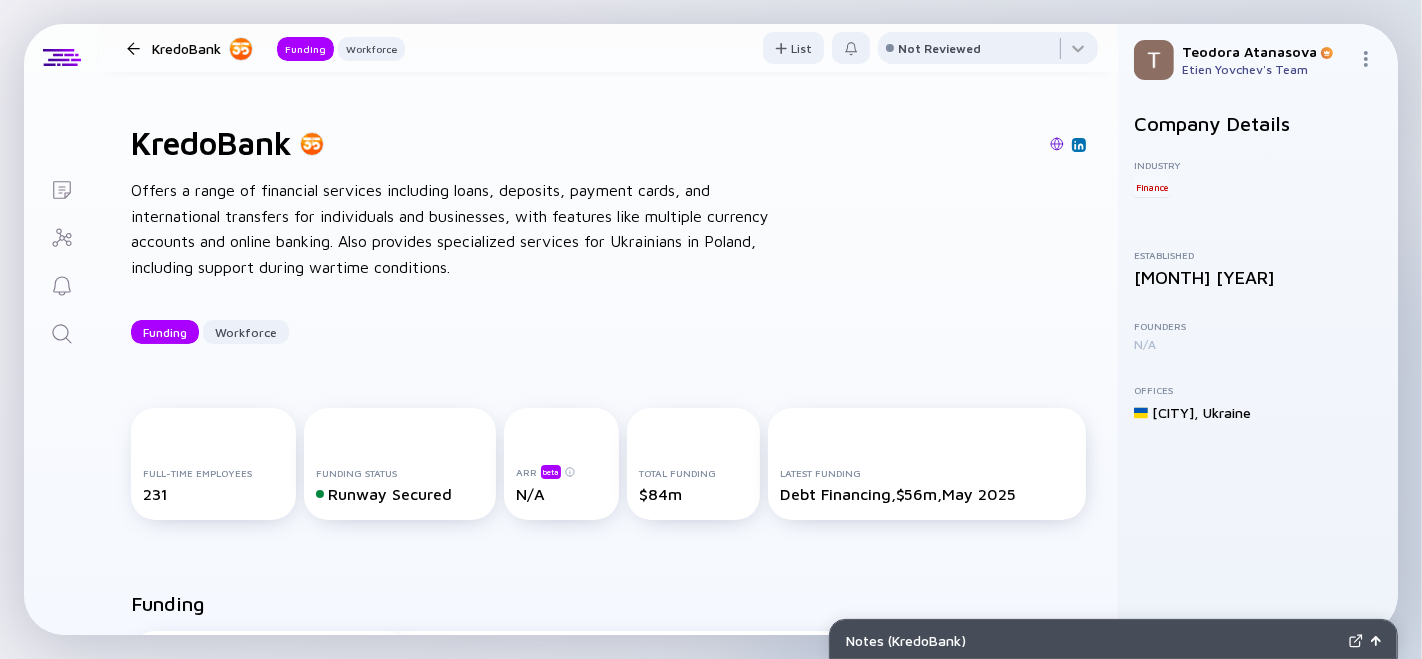 scroll, scrollTop: 0, scrollLeft: 0, axis: both 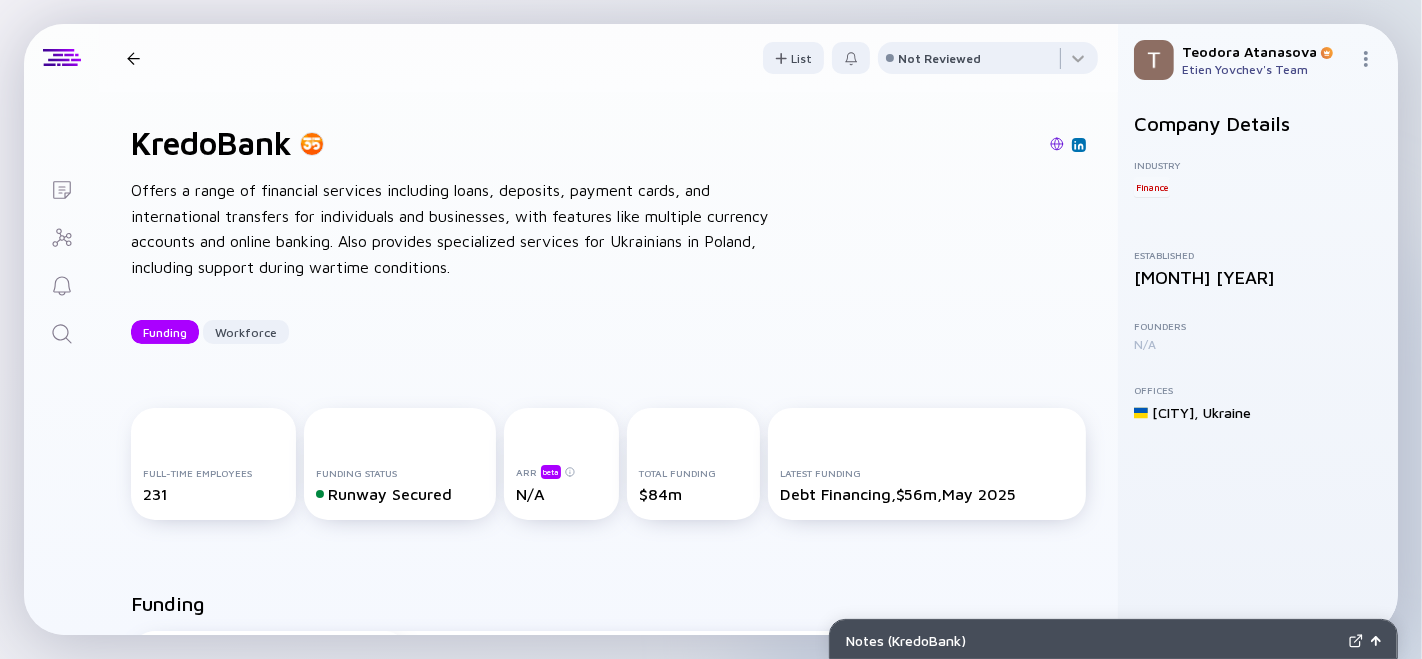 click 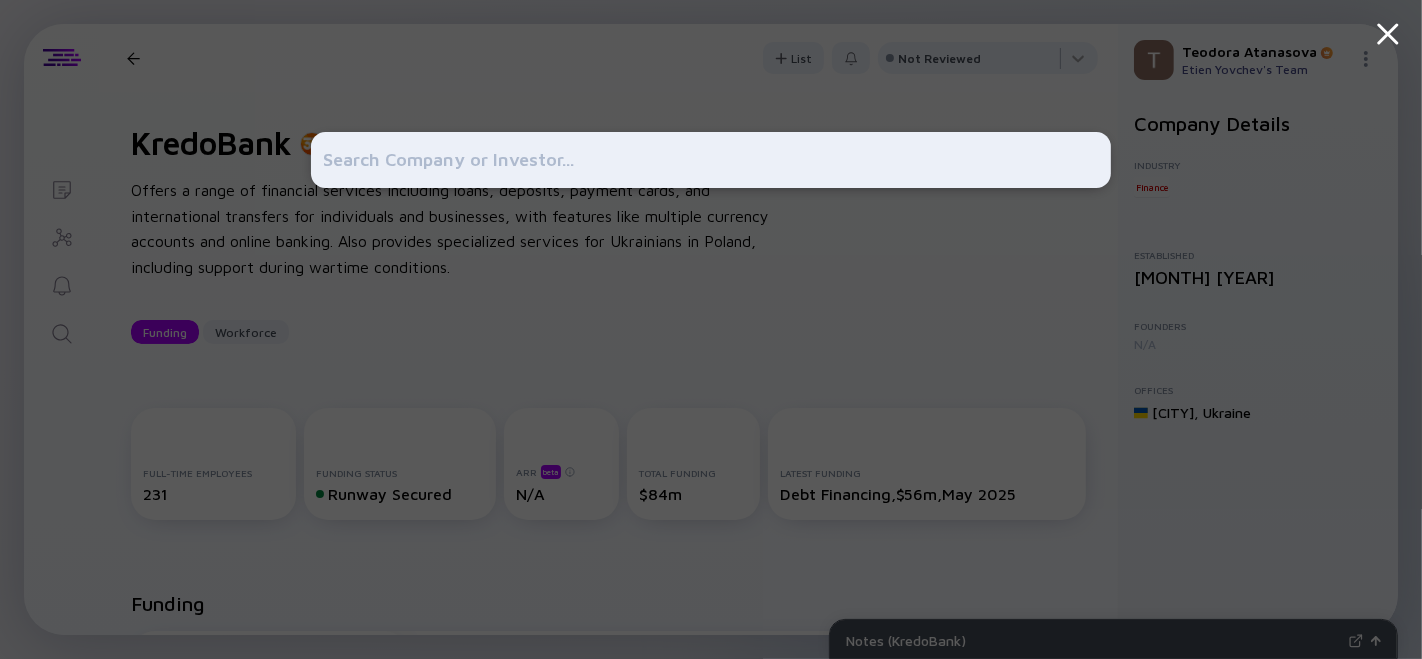 type on "Haiqu" 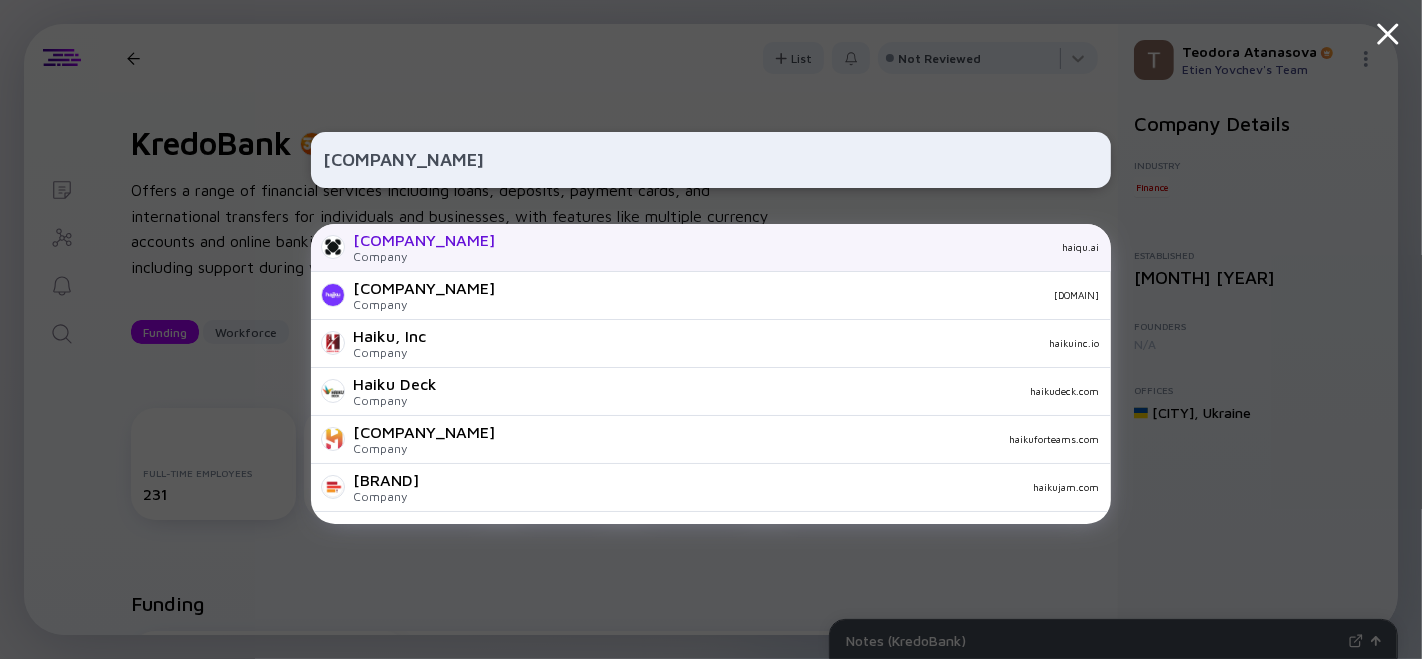 click on "haiqu.ai" at bounding box center (805, 247) 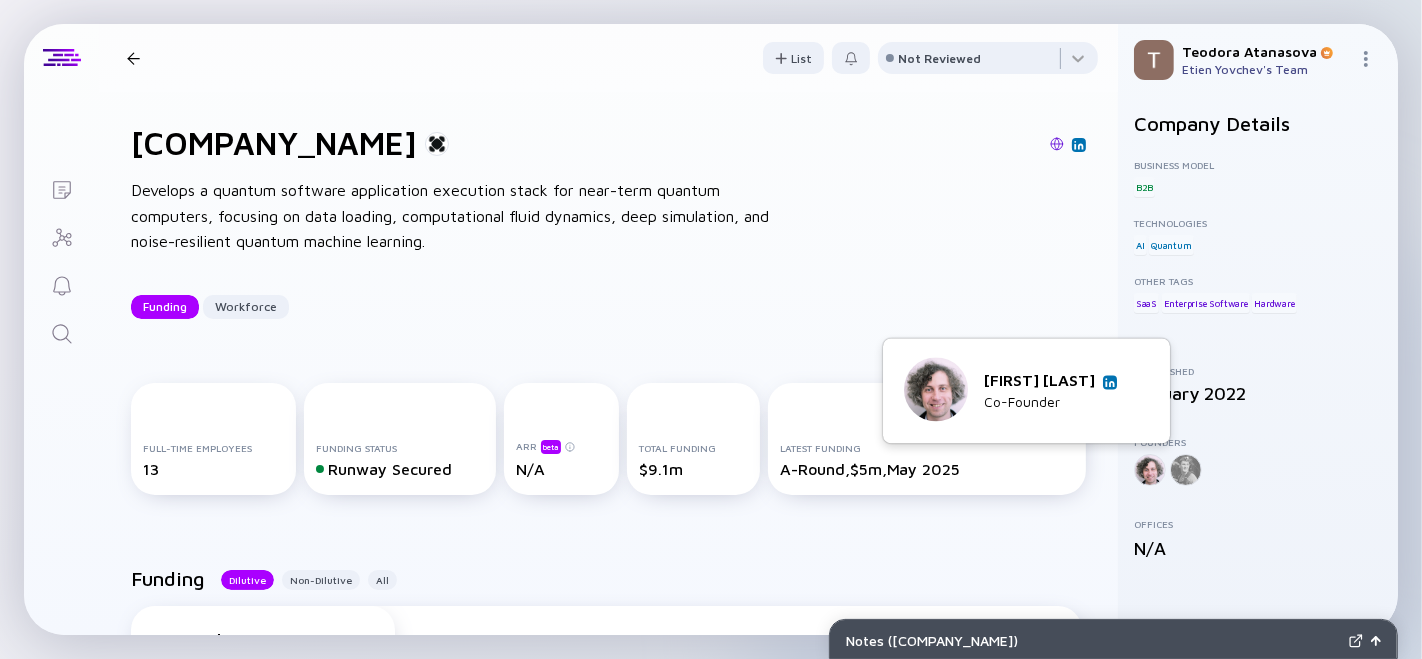 click at bounding box center (1110, 382) 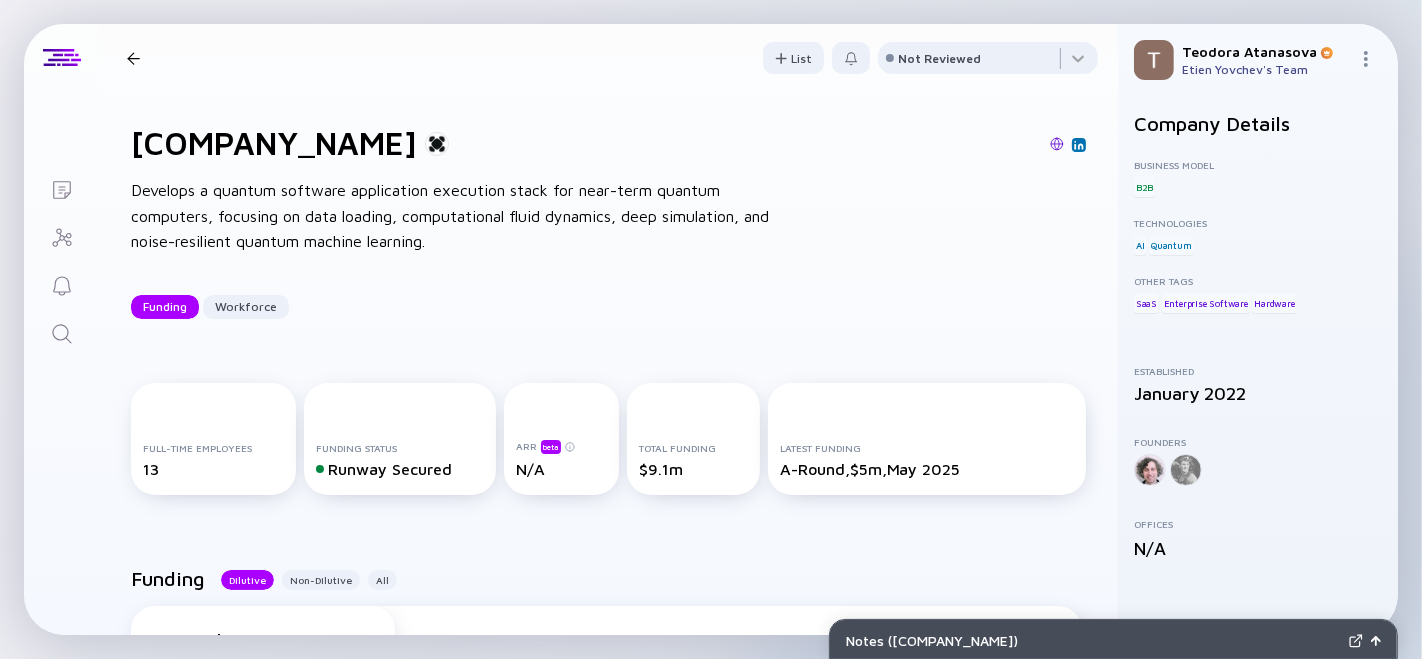 click at bounding box center (133, 58) 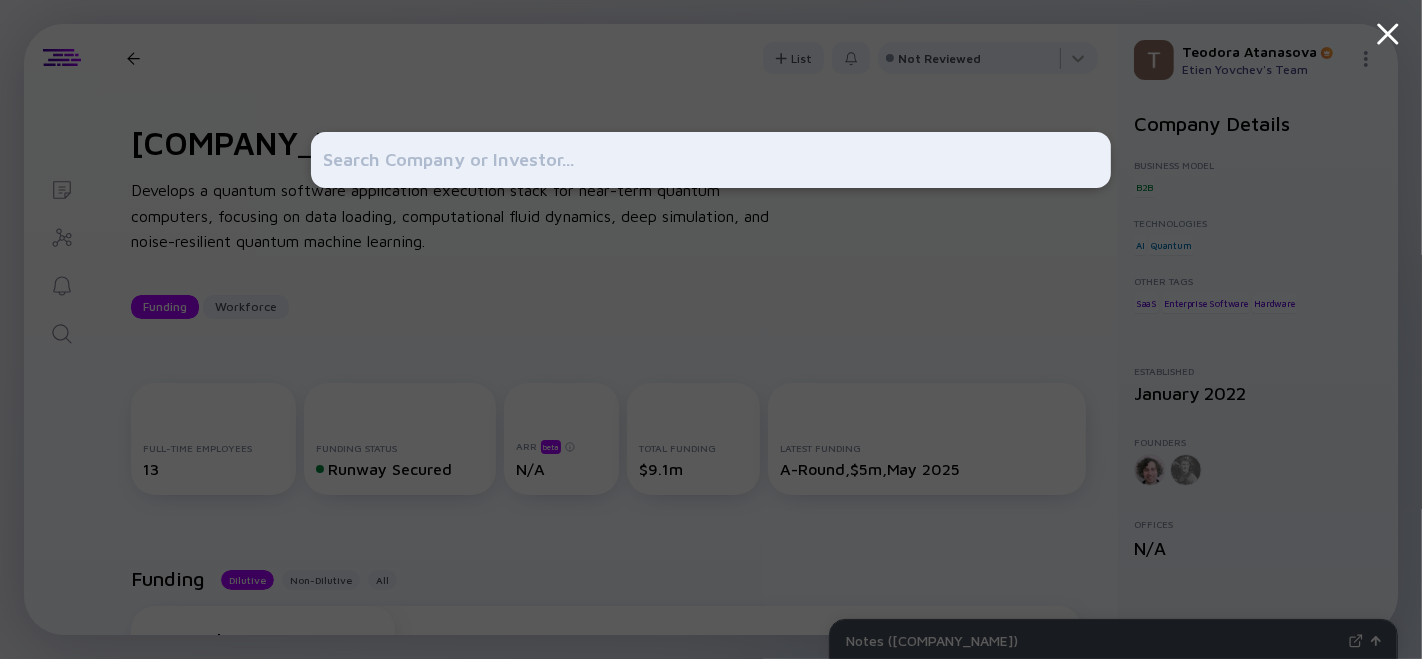 type on "IntelliBoard" 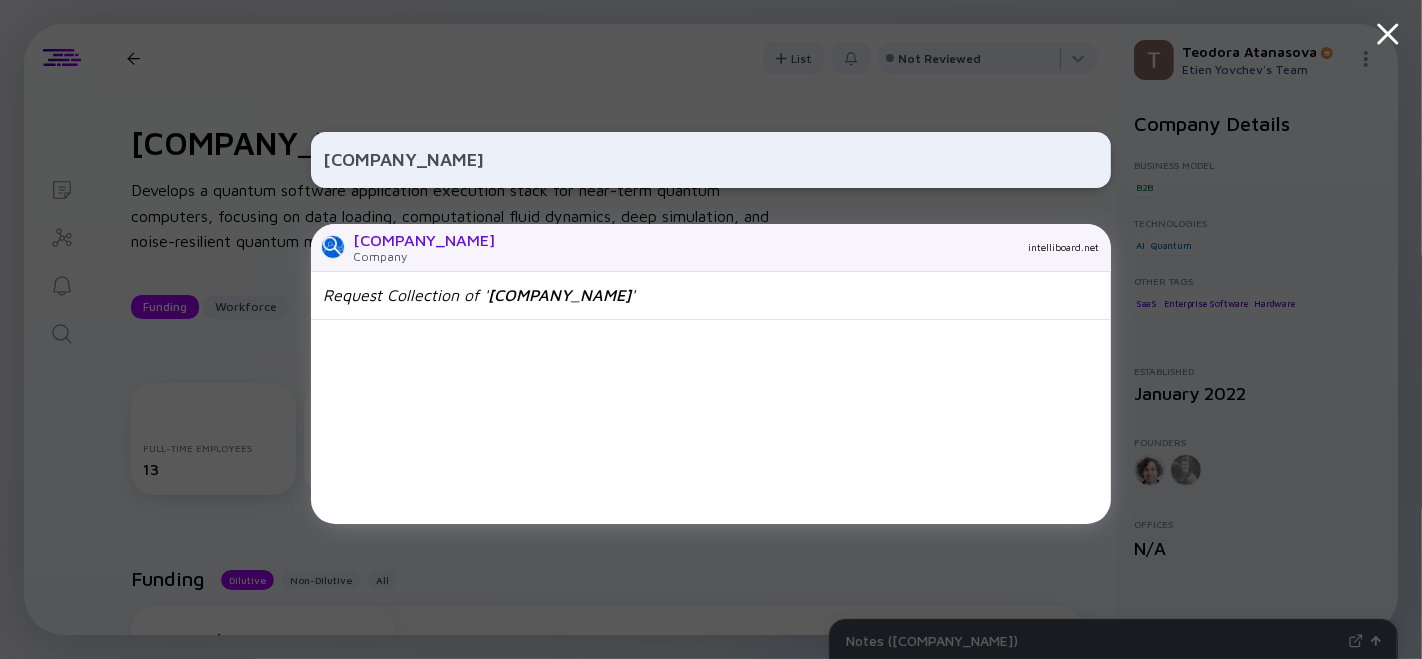 click on "IntelliBoard" at bounding box center [424, 240] 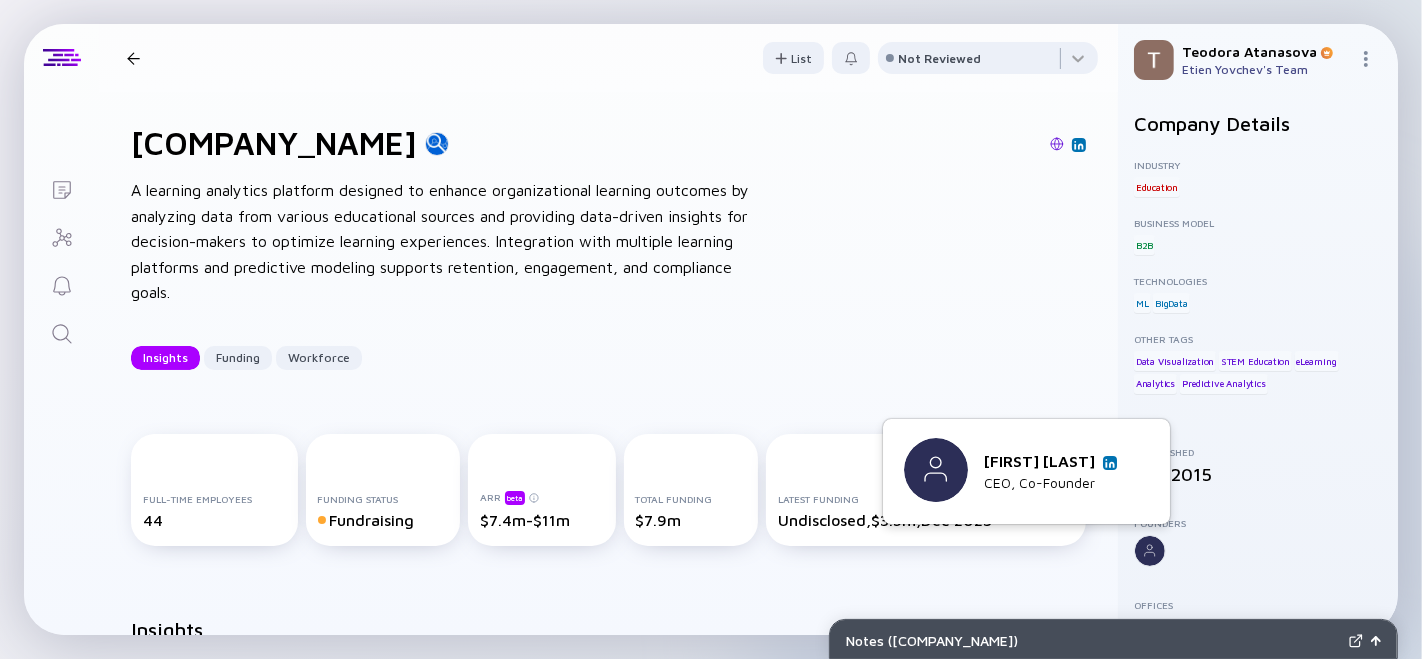 click at bounding box center [1110, 463] 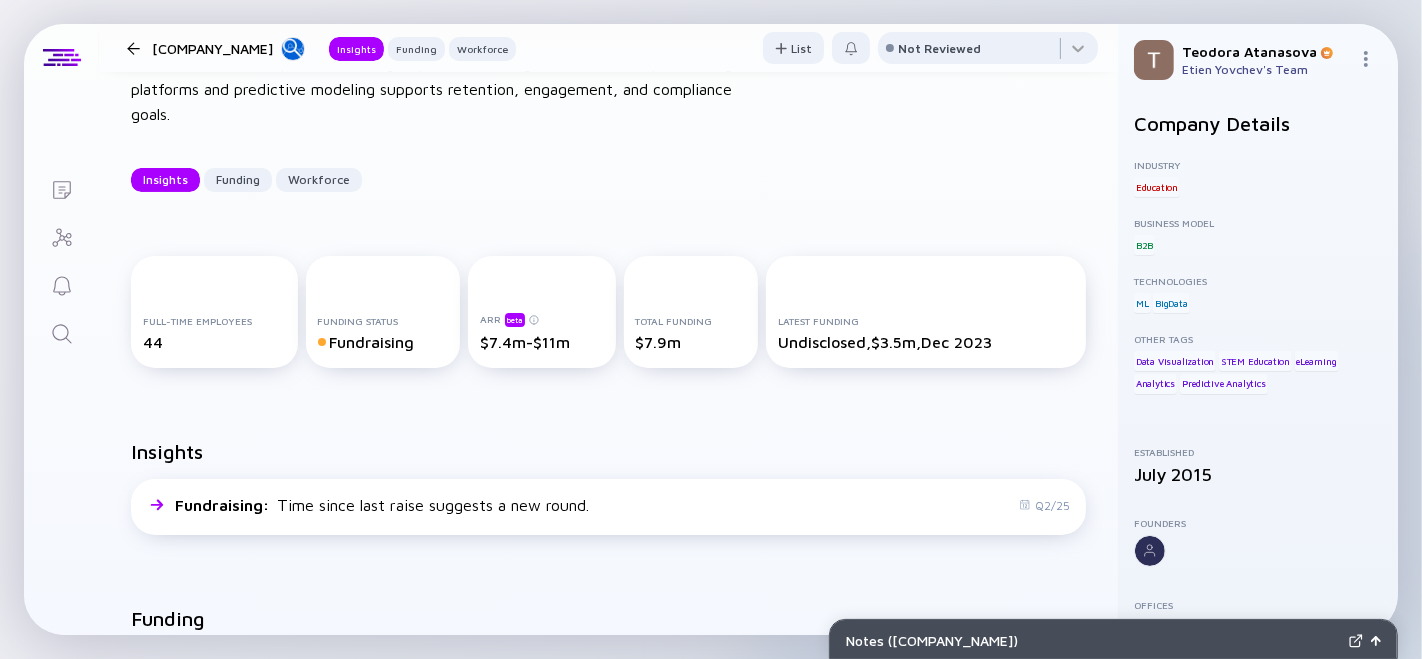 scroll, scrollTop: 0, scrollLeft: 0, axis: both 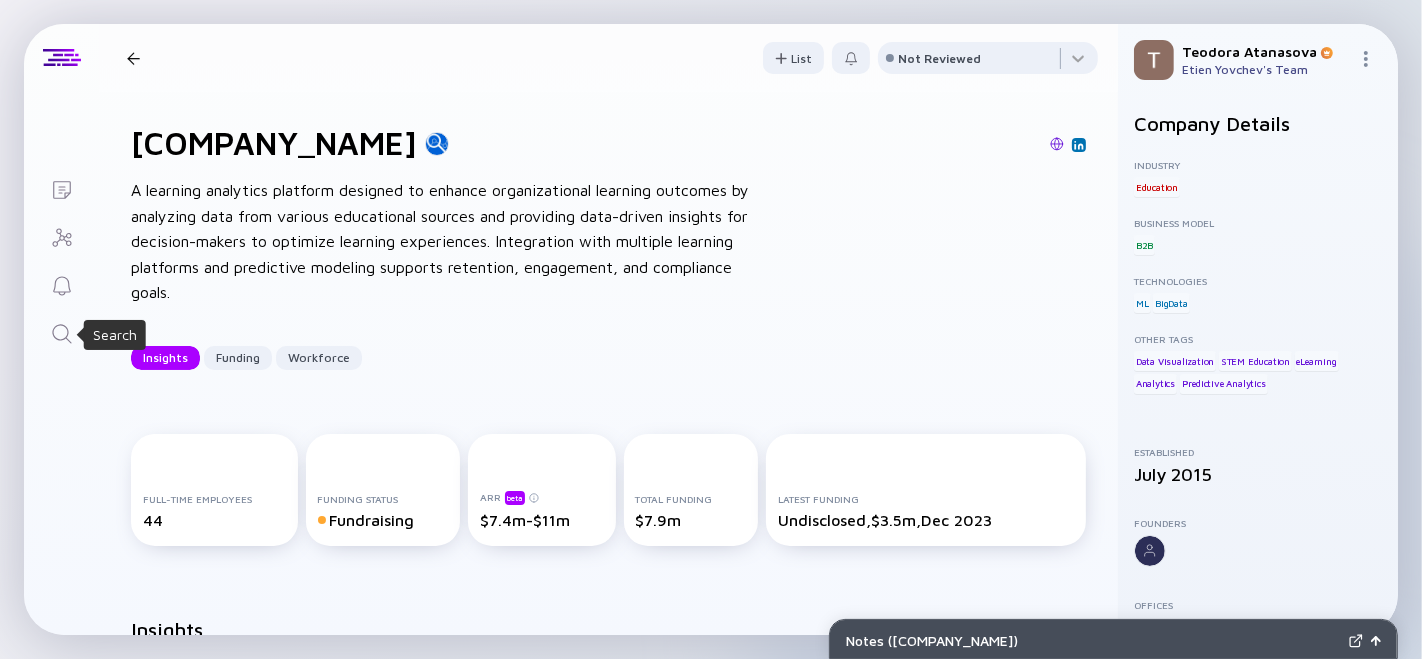 click 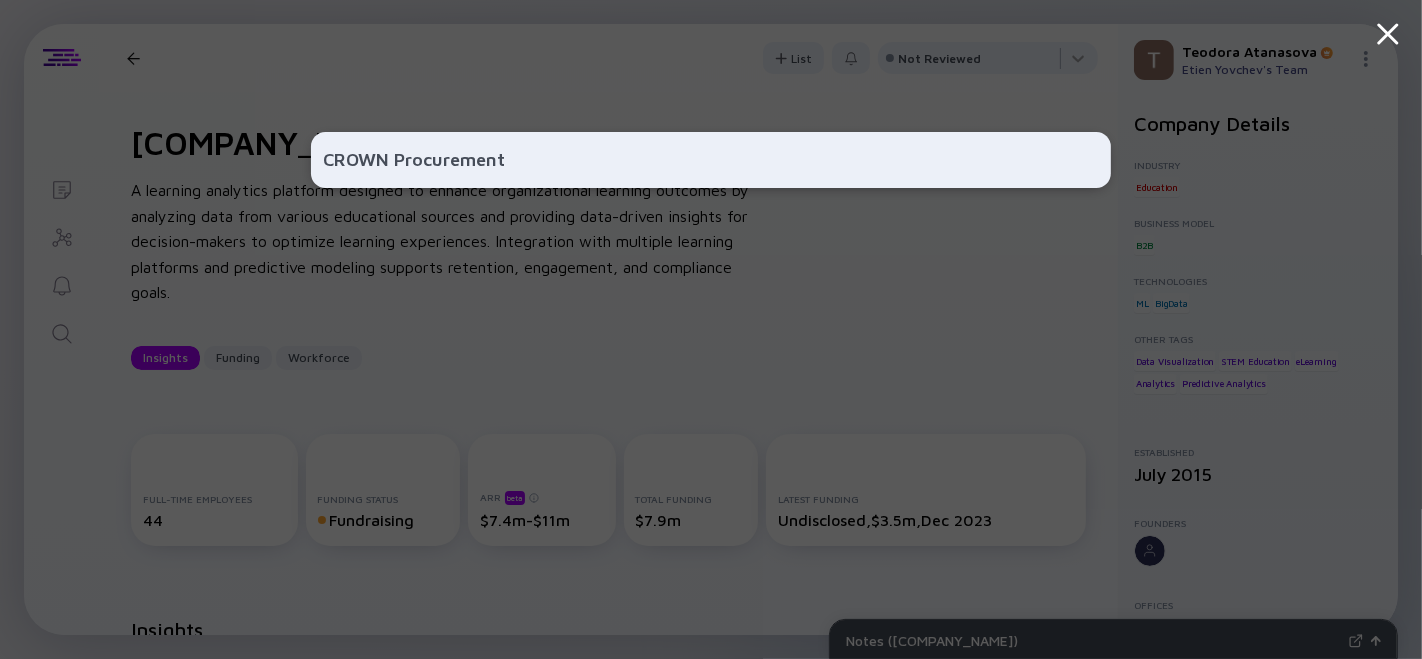 type on "CROWN Procurement" 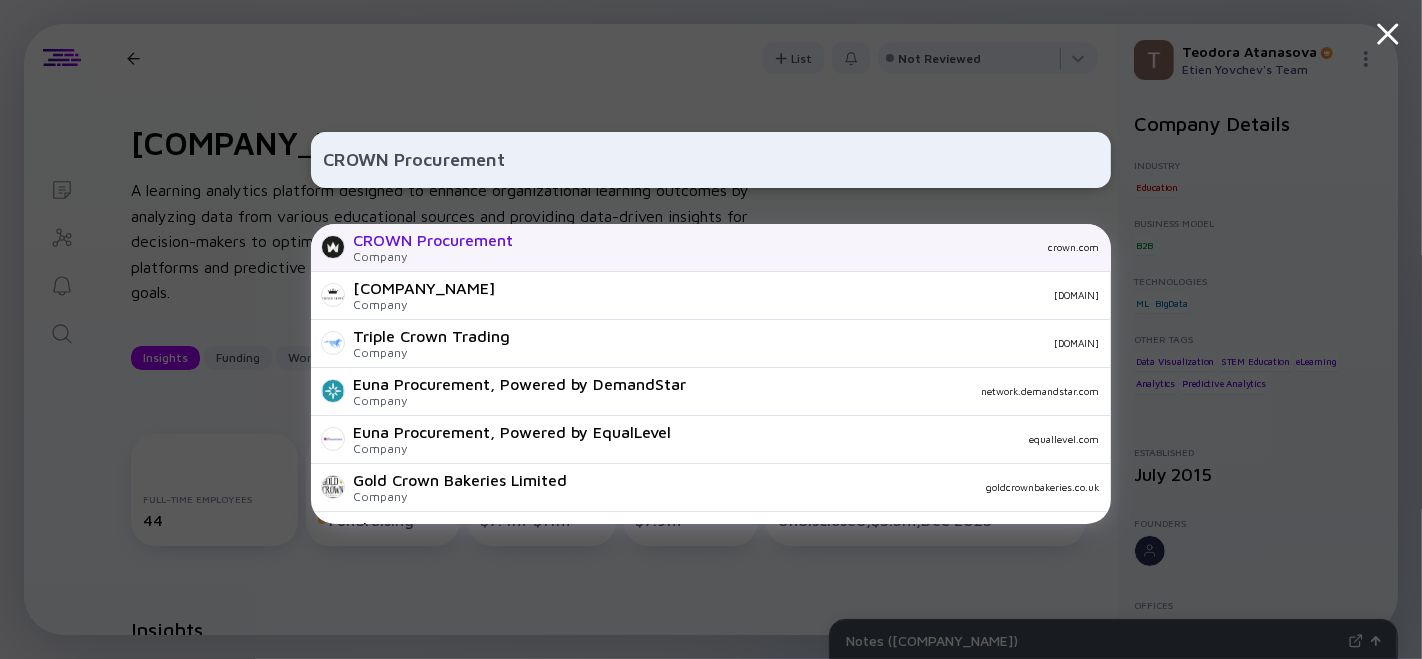 click on "Company" at bounding box center [433, 256] 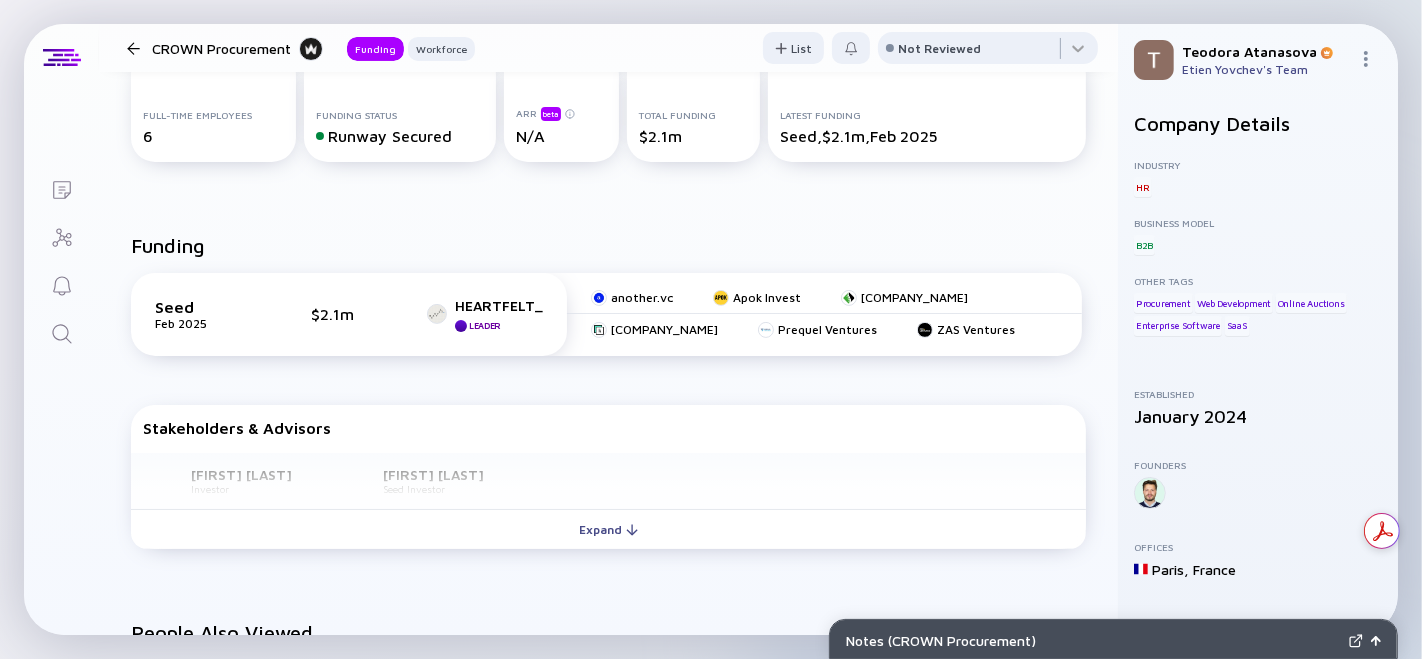 scroll, scrollTop: 555, scrollLeft: 0, axis: vertical 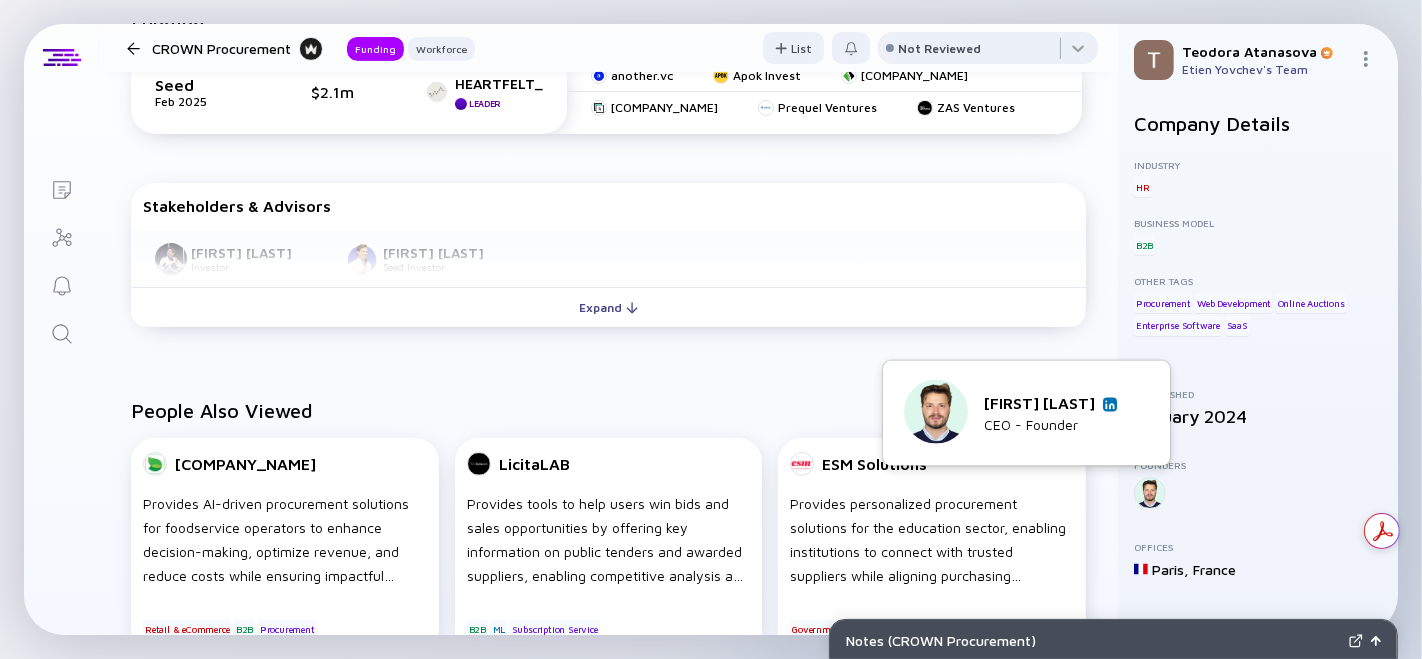 click at bounding box center [1110, 404] 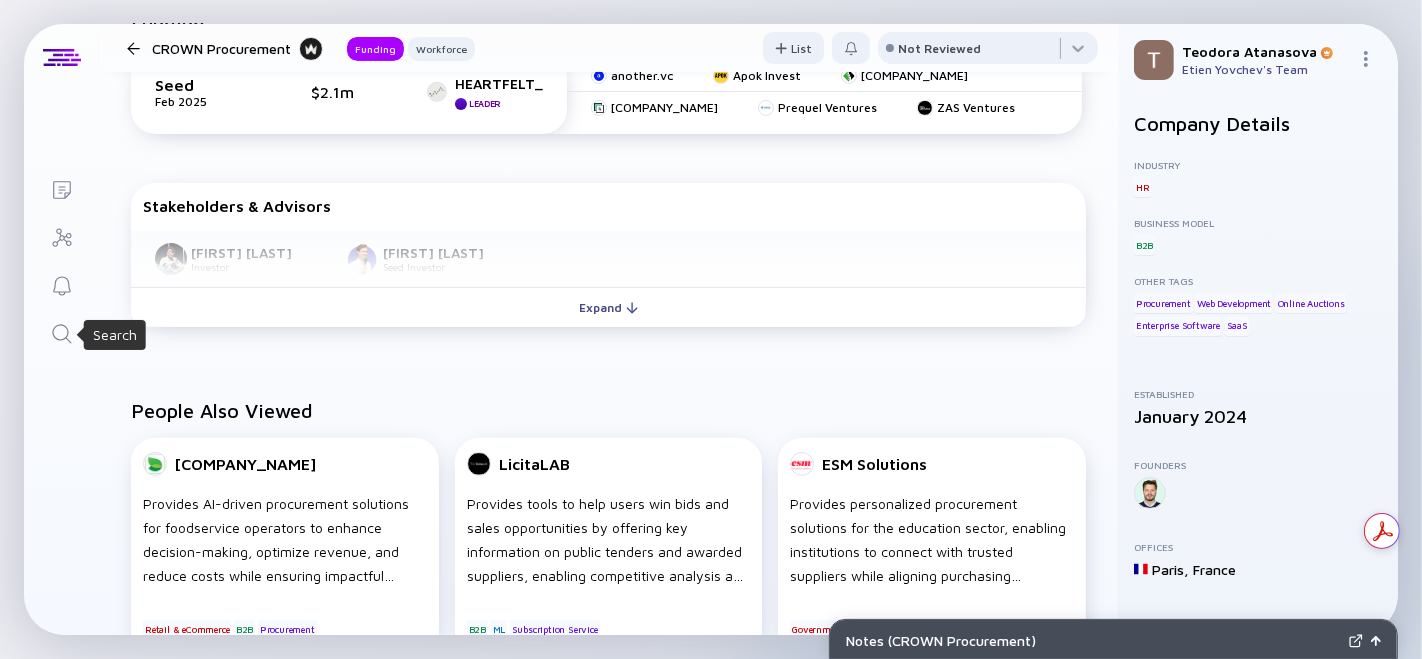 click 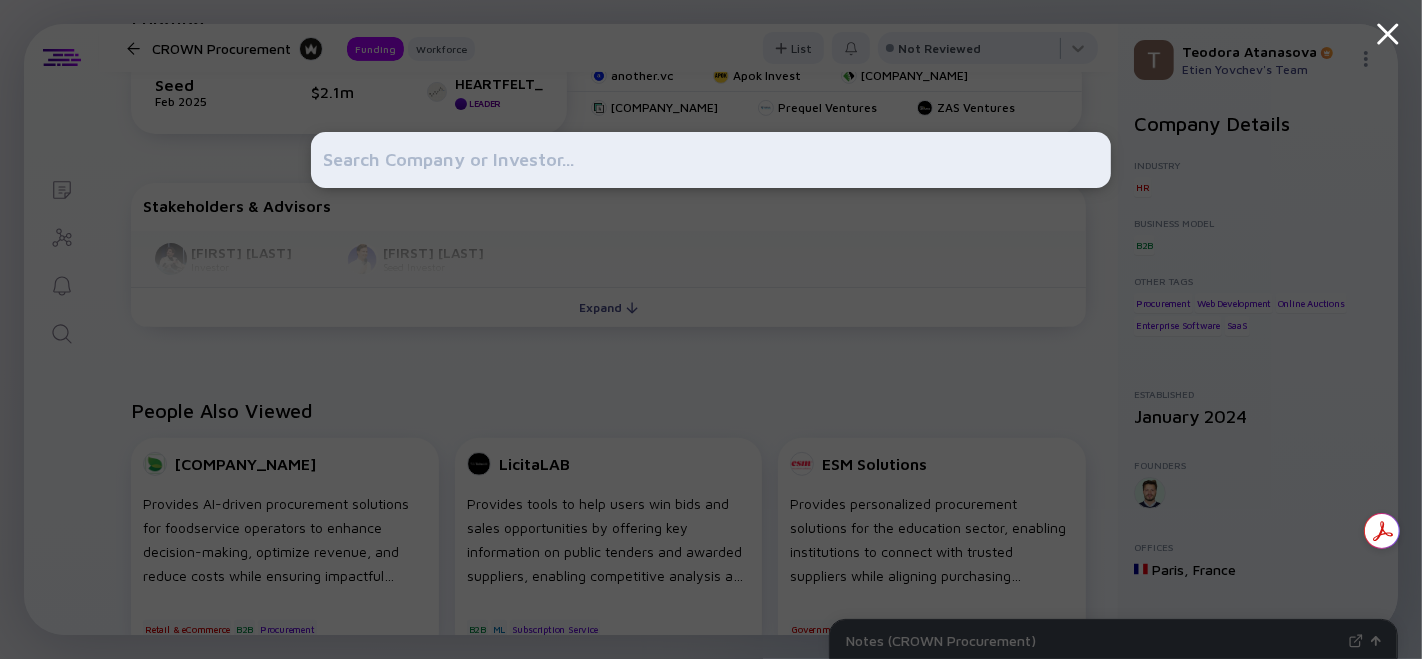 click at bounding box center [711, 160] 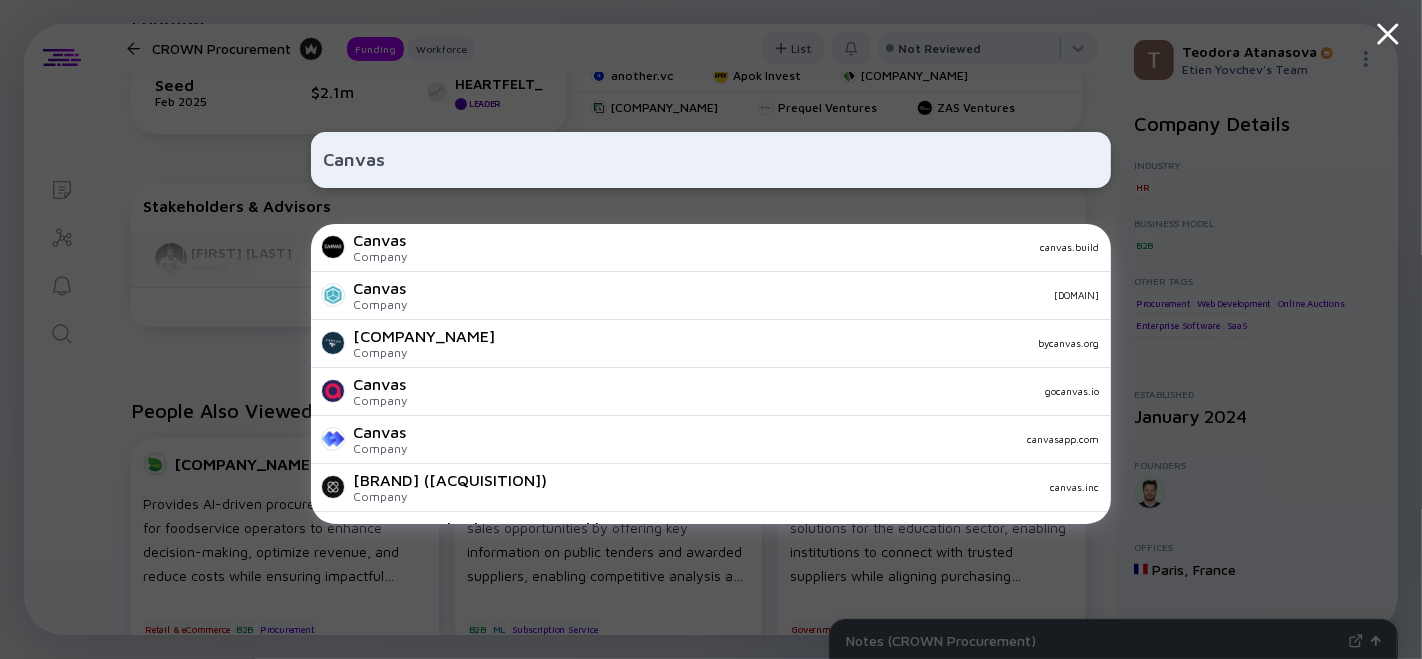 type on "Canvas" 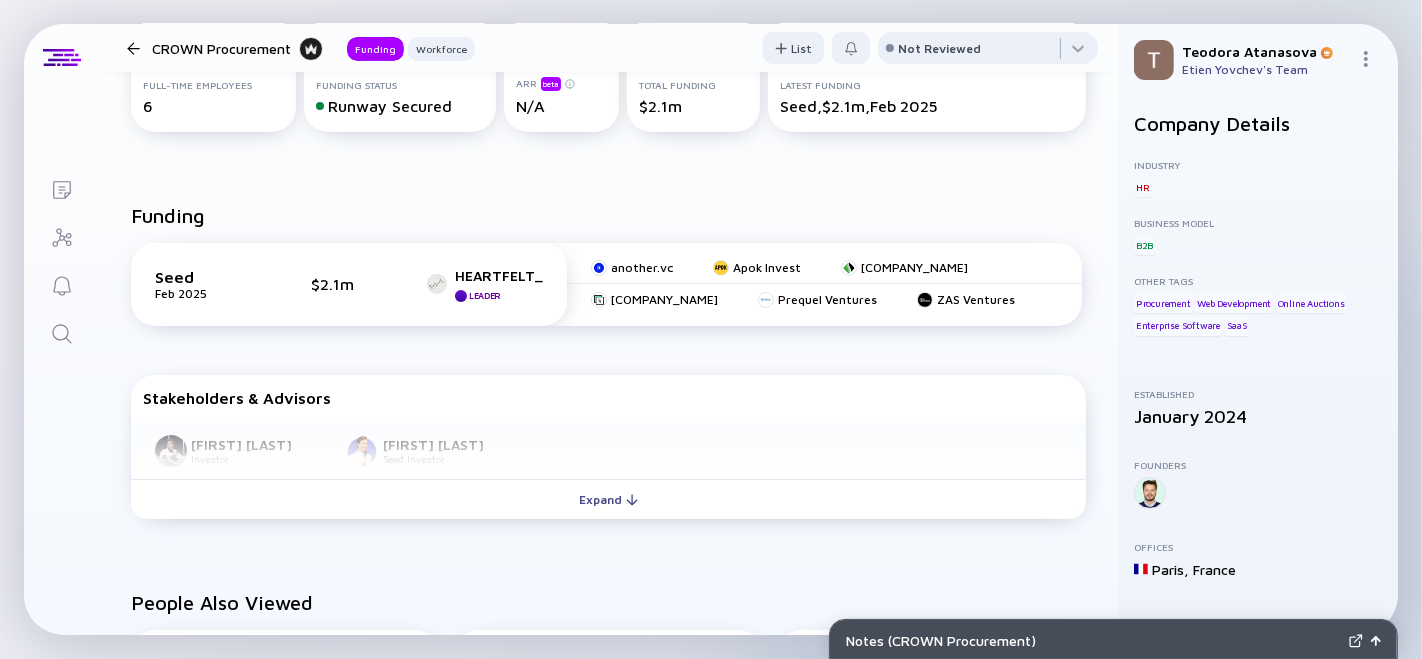 scroll, scrollTop: 222, scrollLeft: 0, axis: vertical 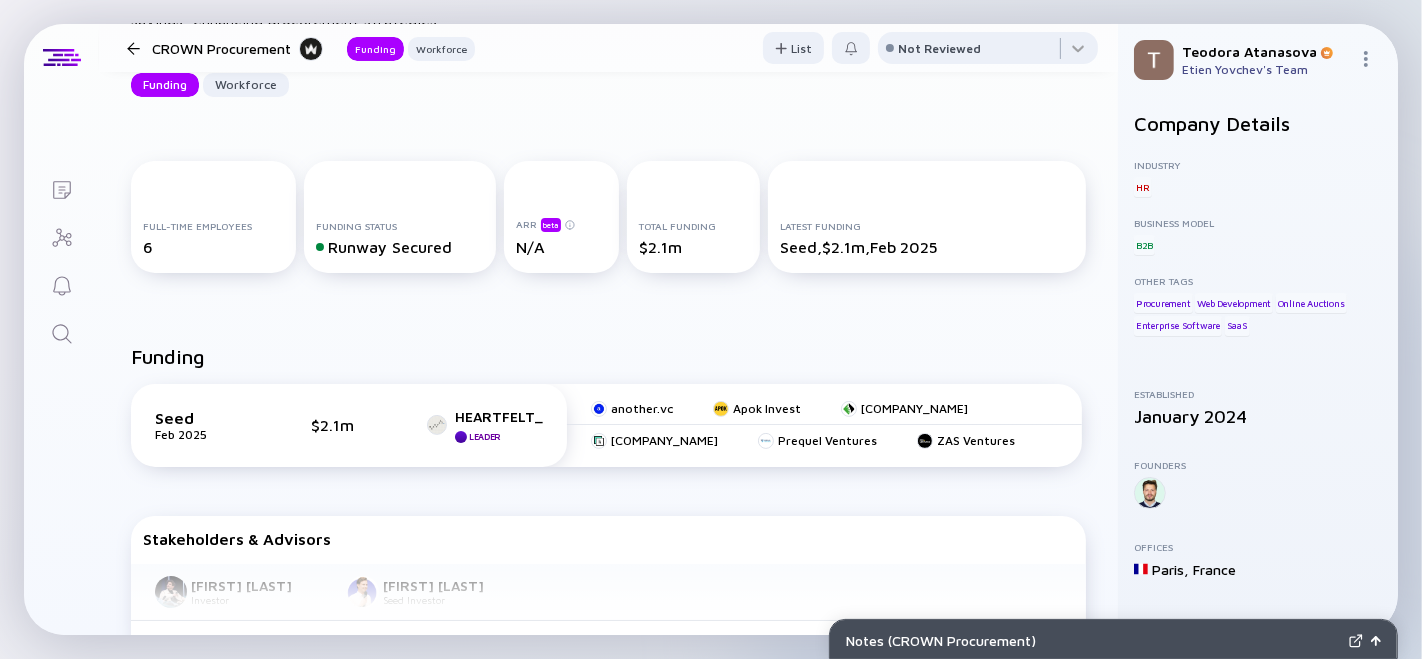 click at bounding box center (133, 48) 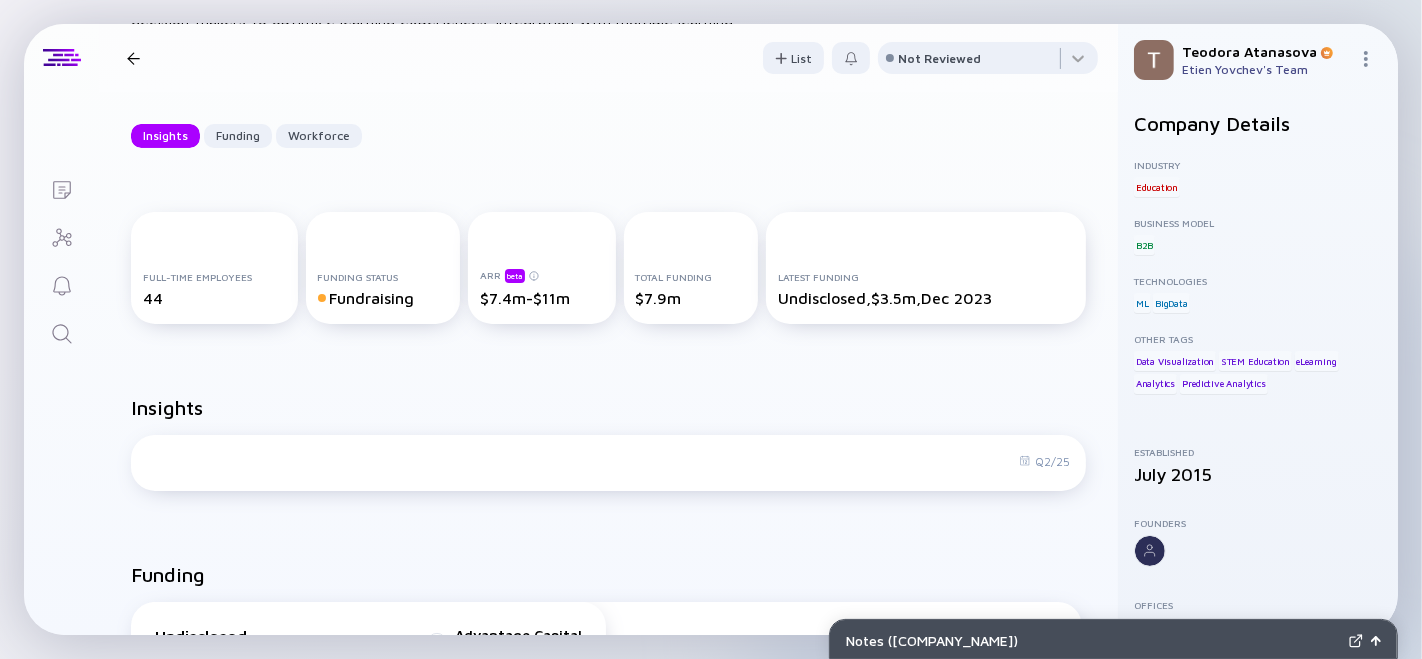 scroll, scrollTop: 0, scrollLeft: 0, axis: both 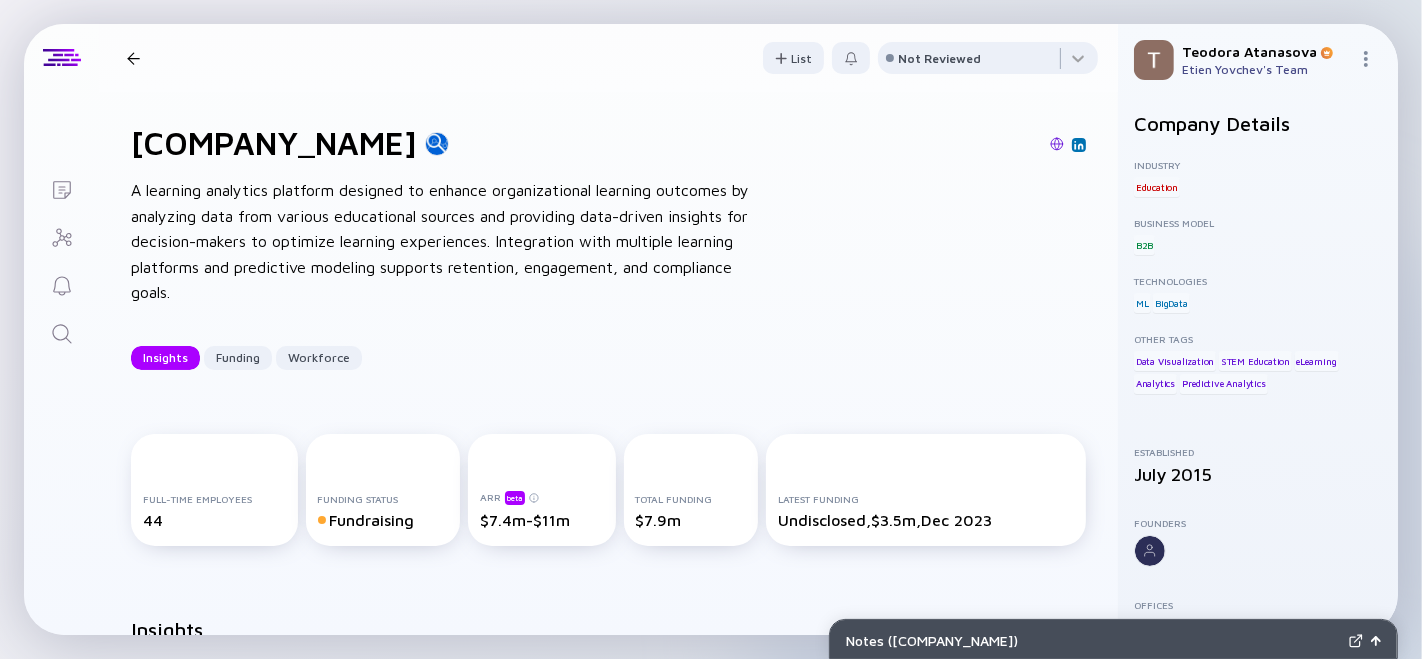 click at bounding box center (133, 58) 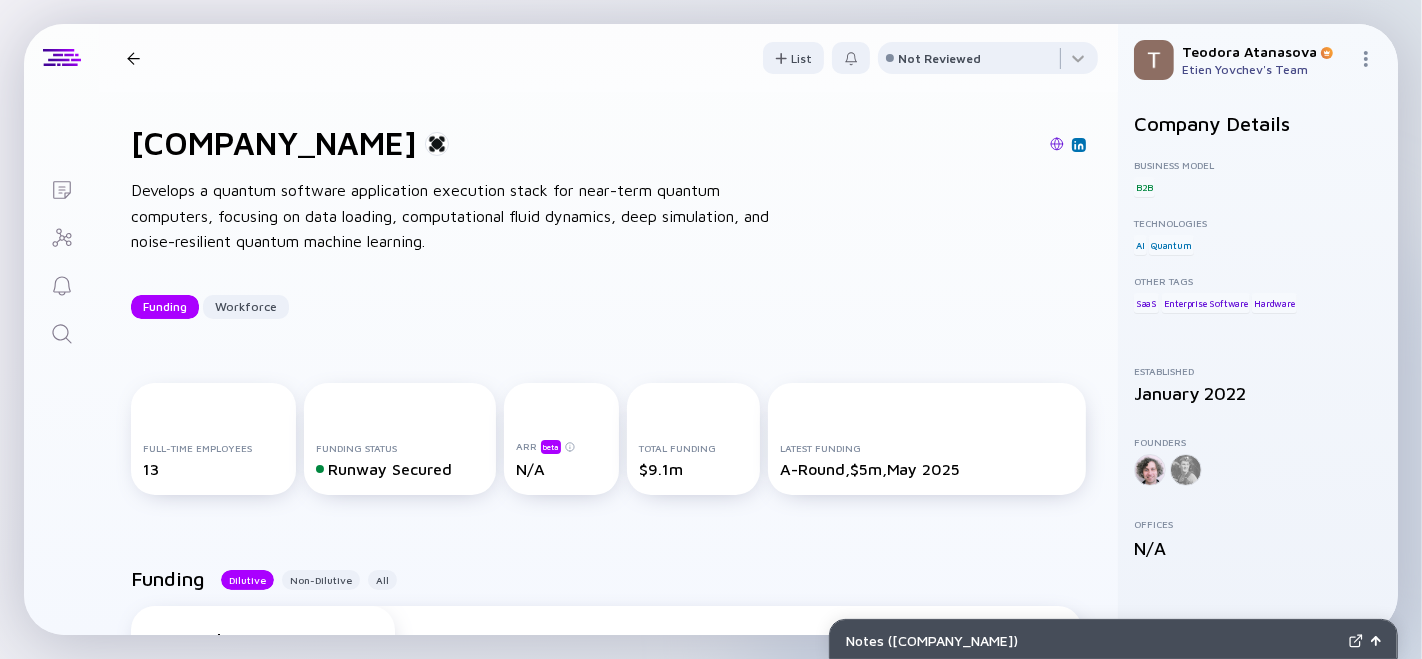 click at bounding box center [133, 58] 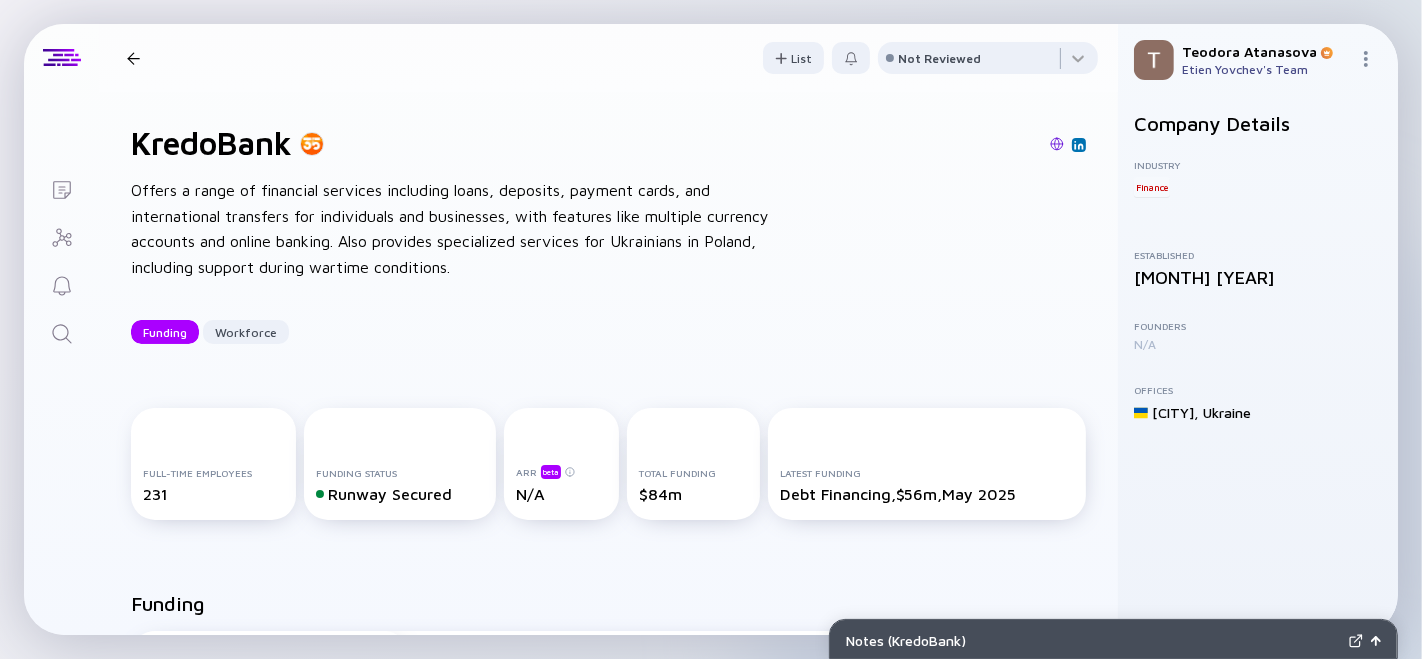 click at bounding box center [133, 58] 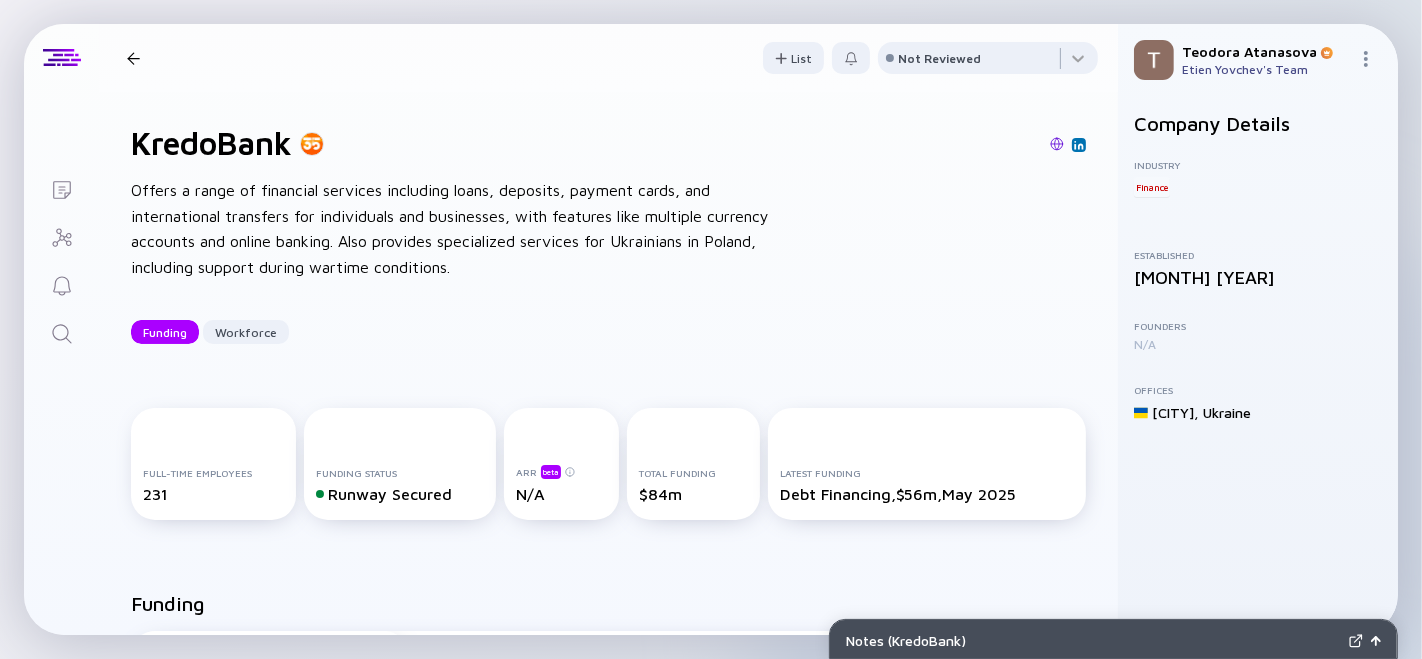 click at bounding box center (133, 58) 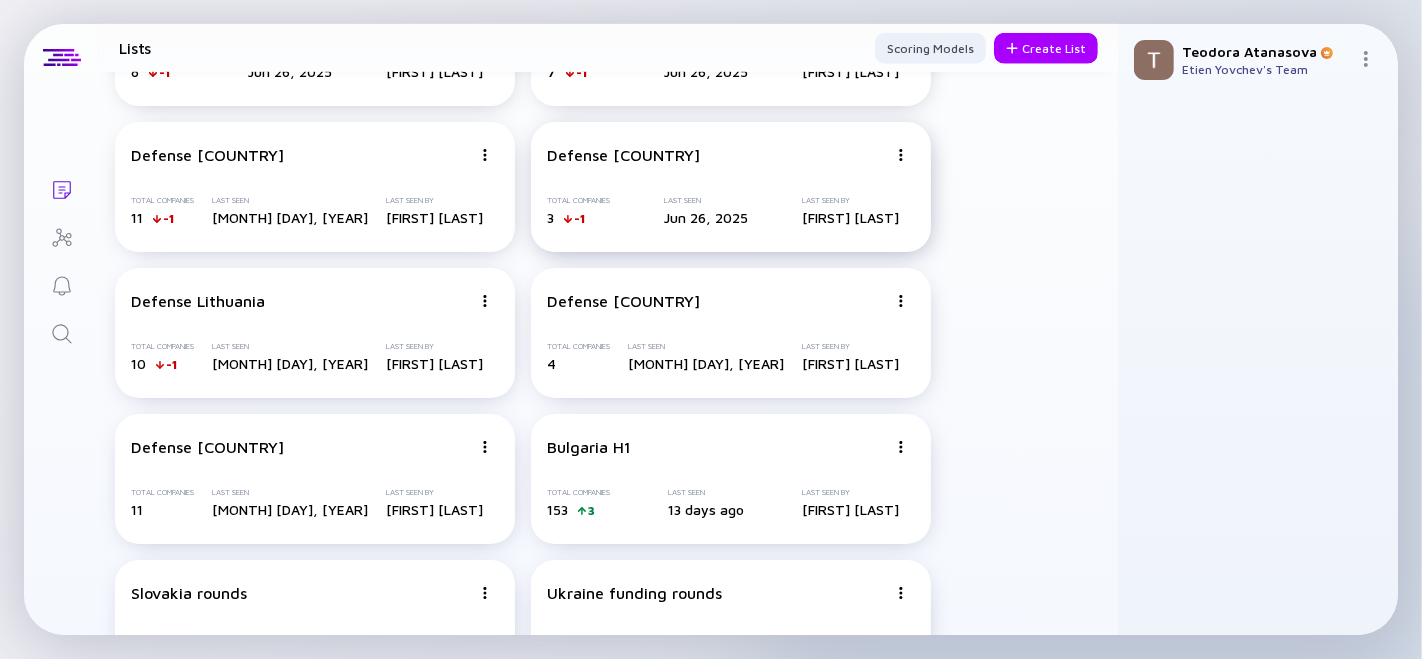 scroll, scrollTop: 1370, scrollLeft: 0, axis: vertical 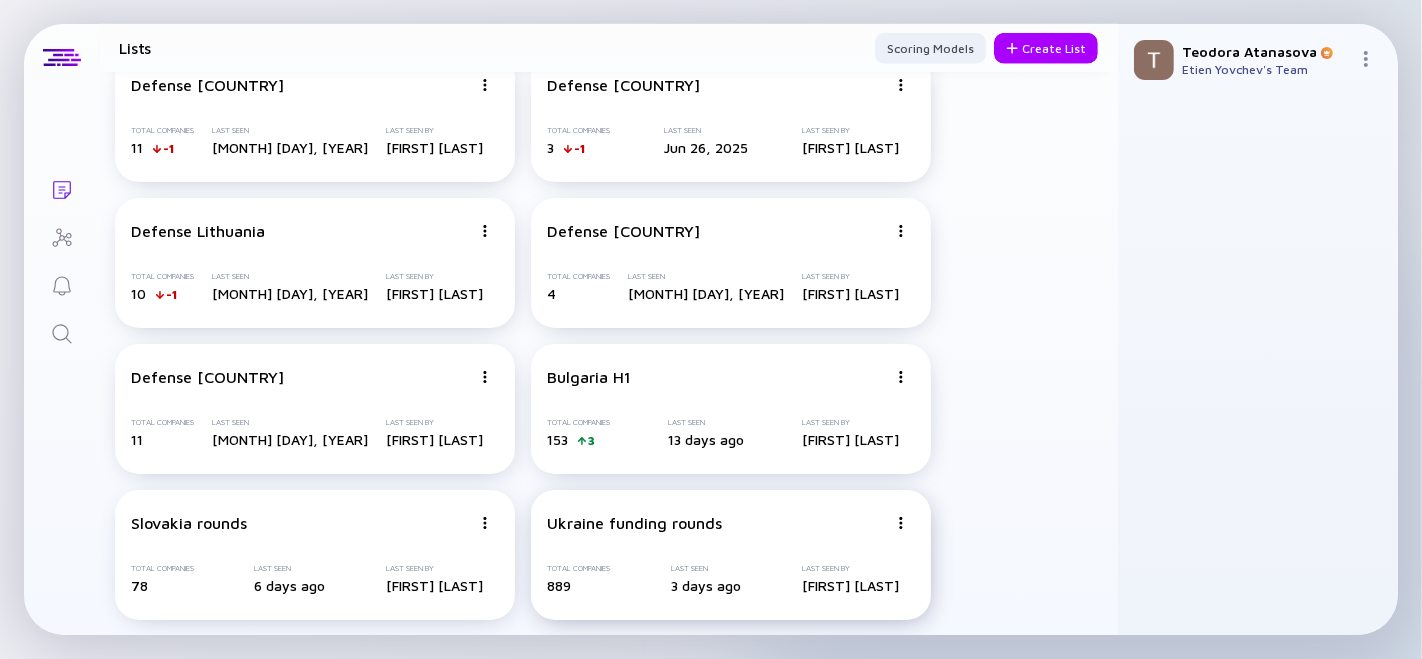 click on "Ukraine funding rounds Total Companies 889 Last Seen 3 days ago Last Seen By Teodora Atanasova" at bounding box center [731, 555] 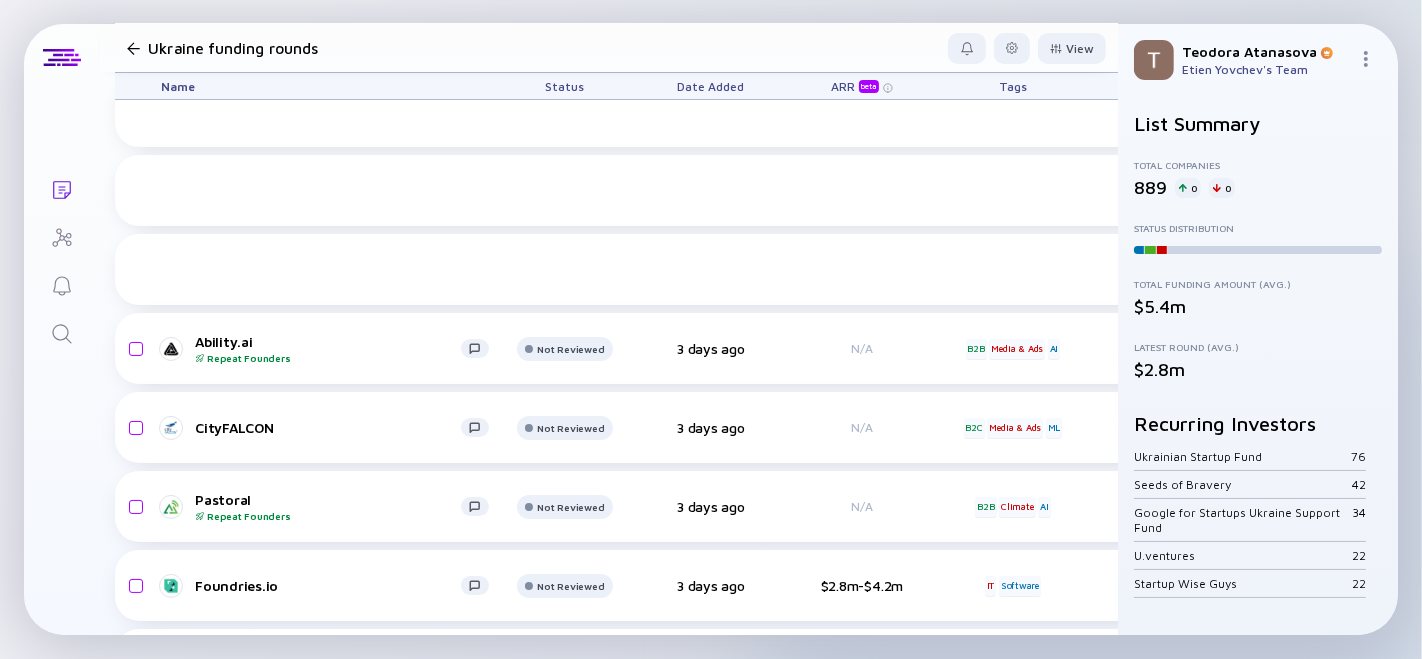 scroll, scrollTop: 6666, scrollLeft: 0, axis: vertical 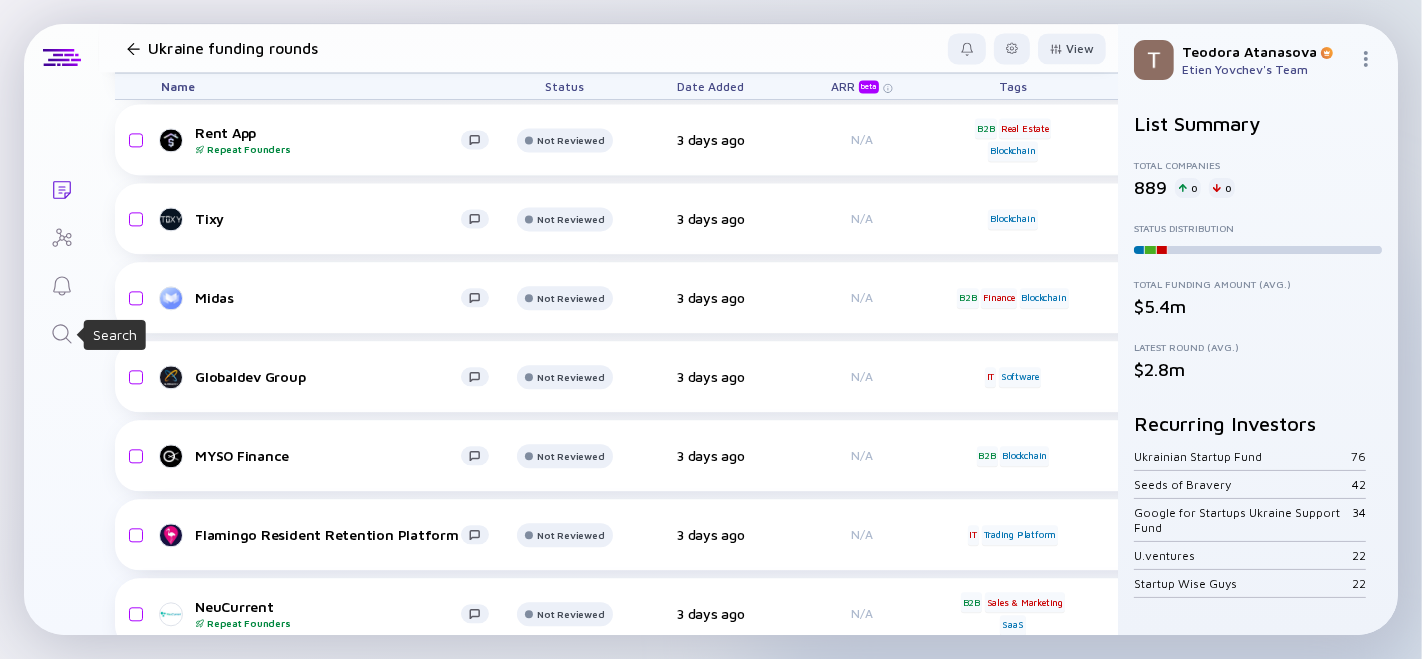 click 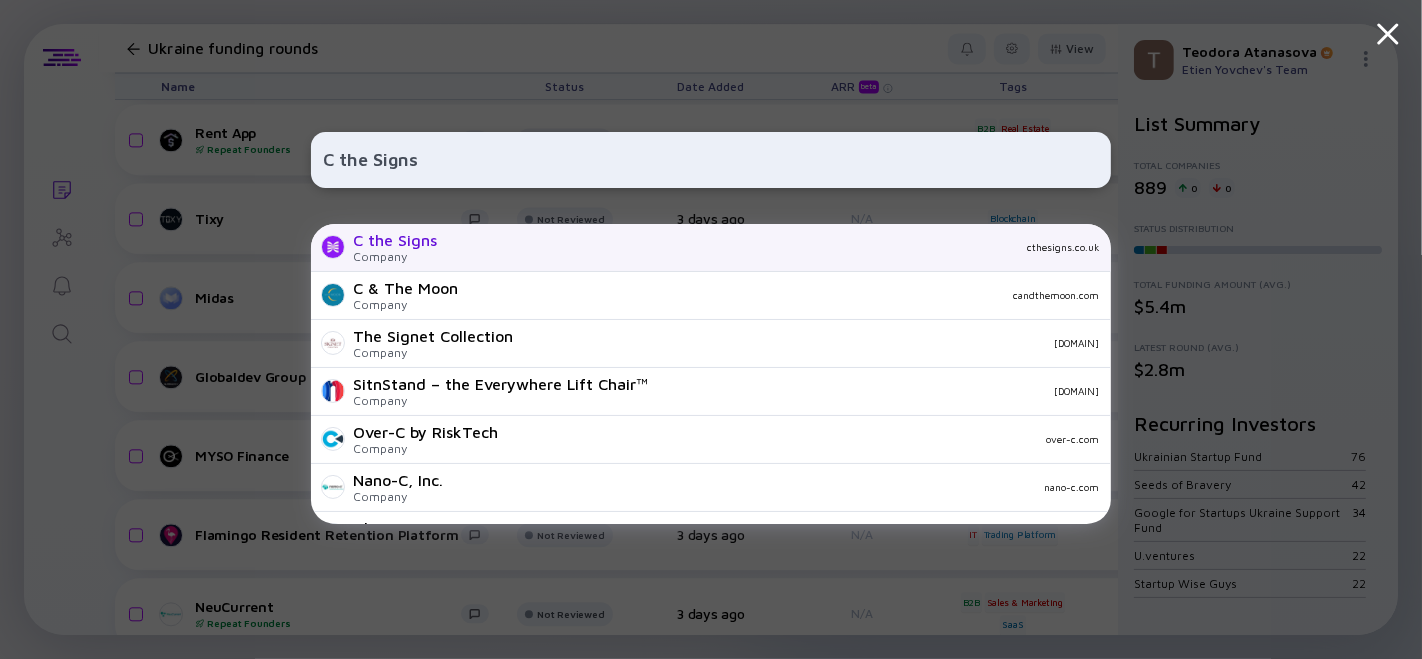 type on "C the Signs" 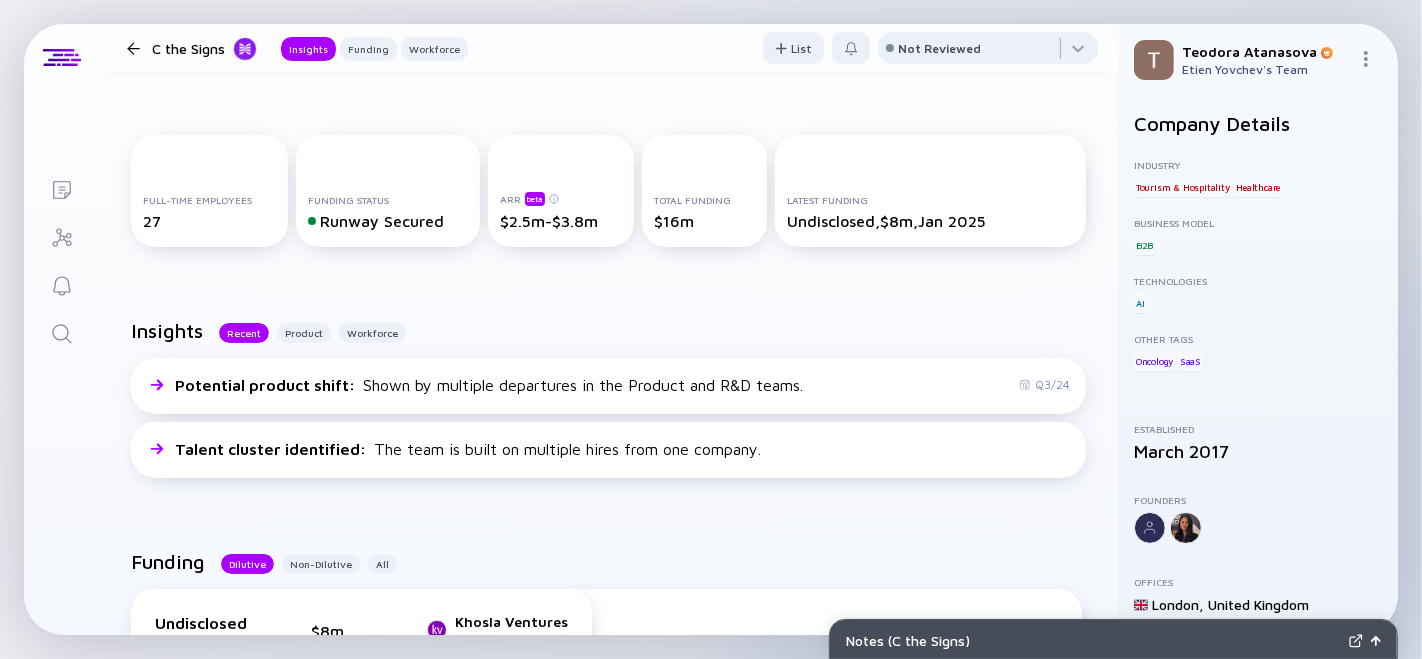 scroll, scrollTop: 0, scrollLeft: 0, axis: both 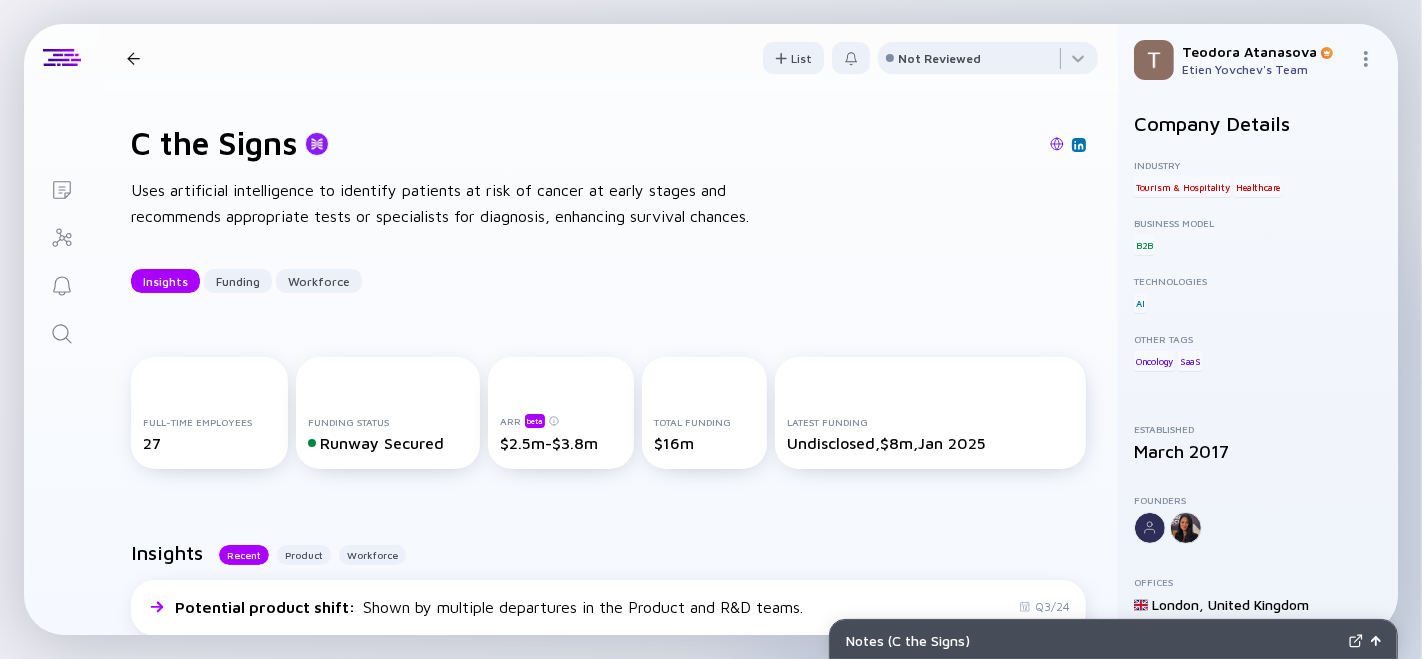 click 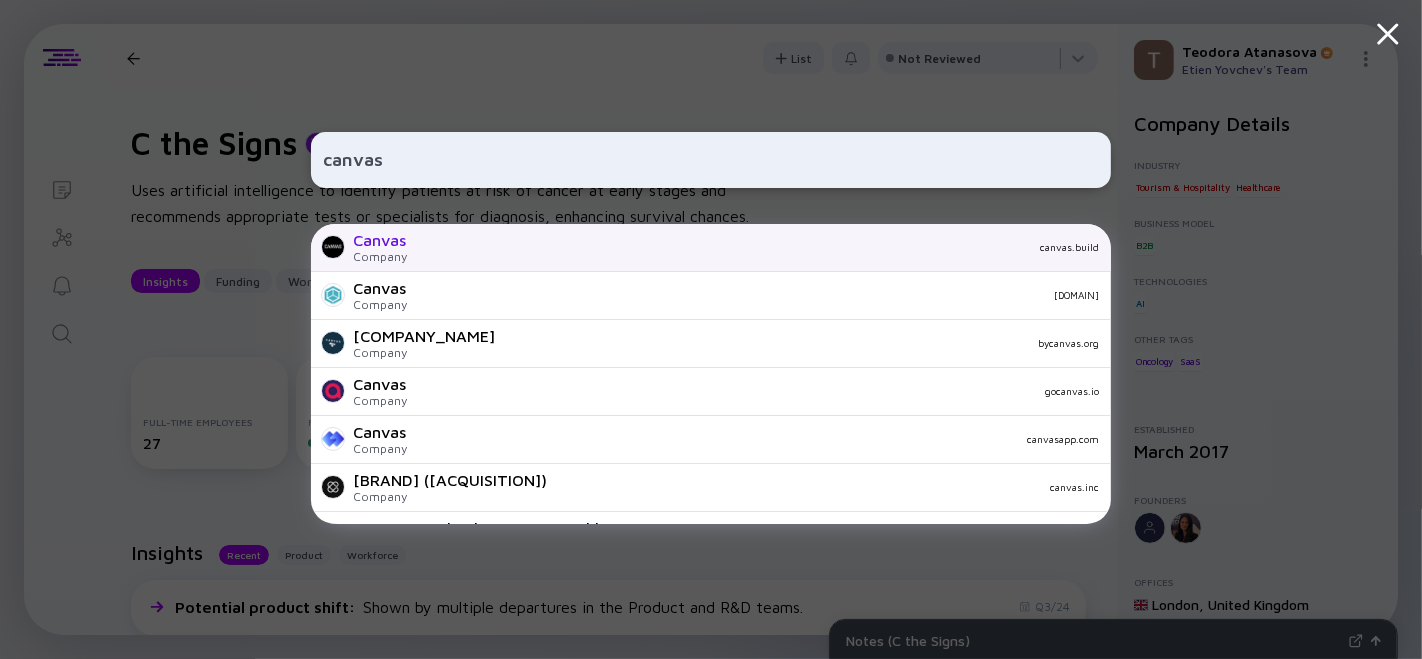 type on "canvas" 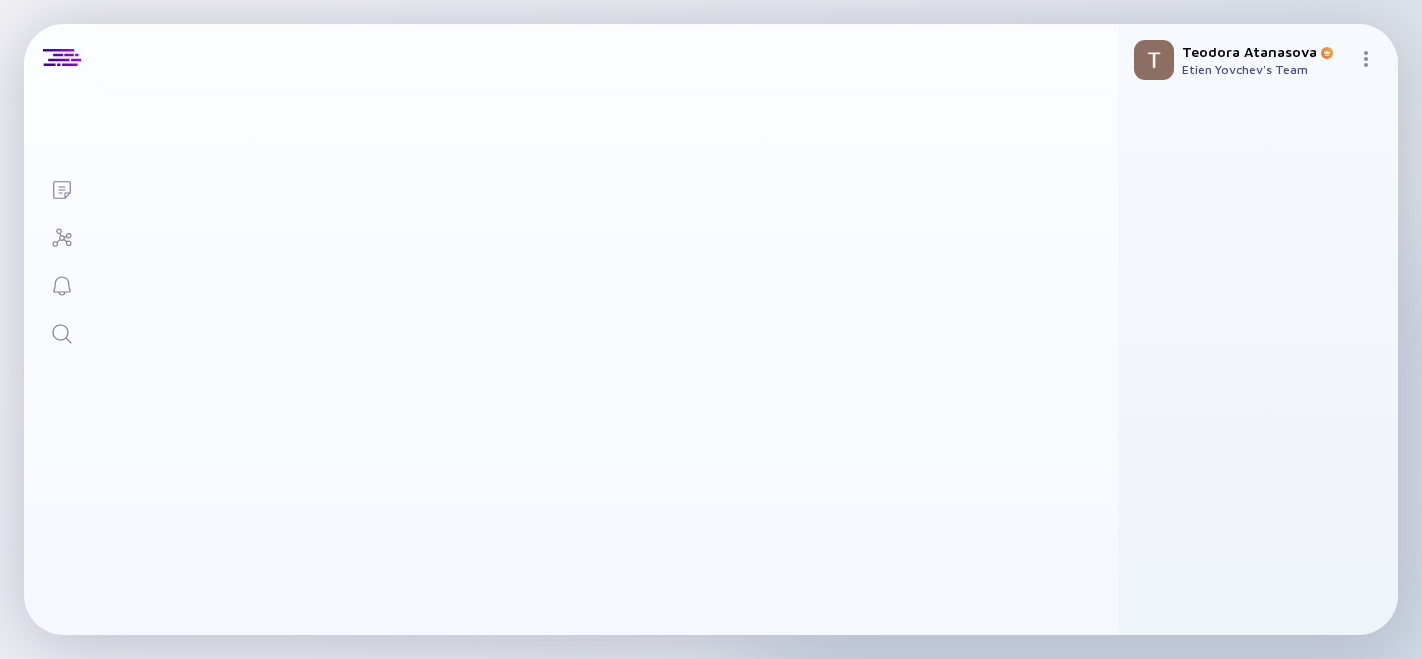 scroll, scrollTop: 0, scrollLeft: 0, axis: both 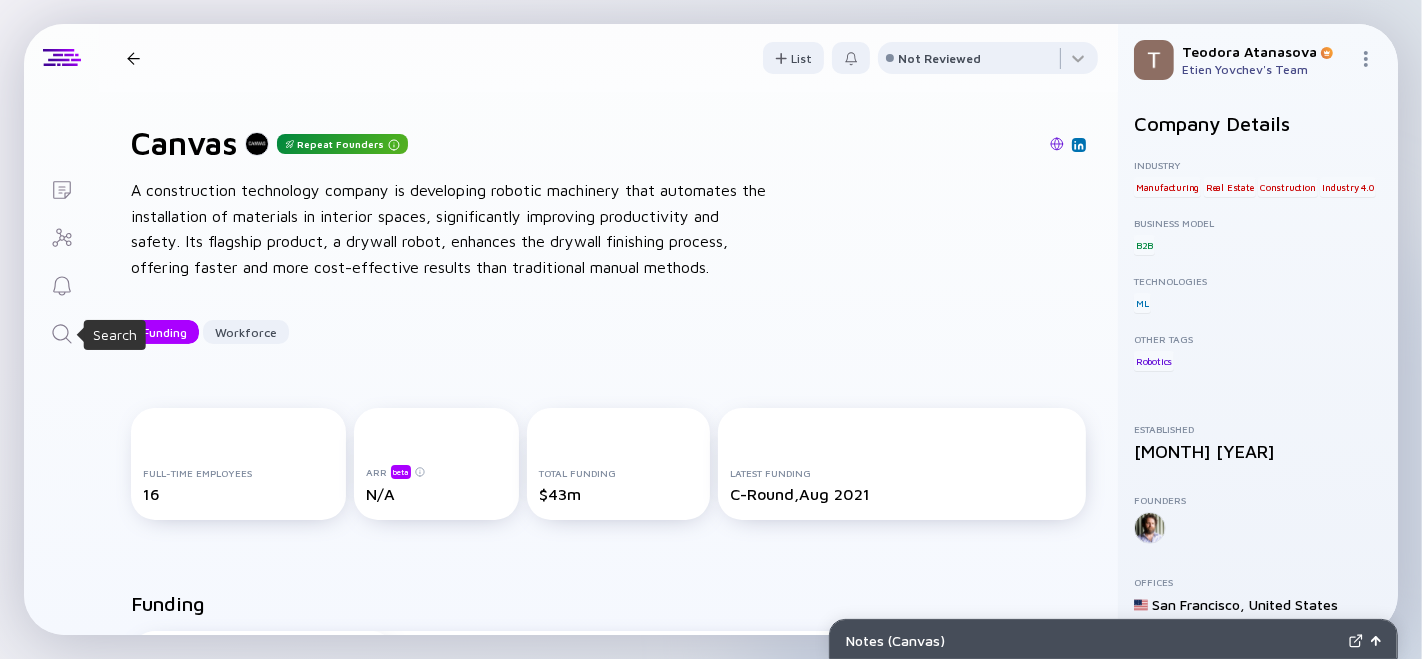 click 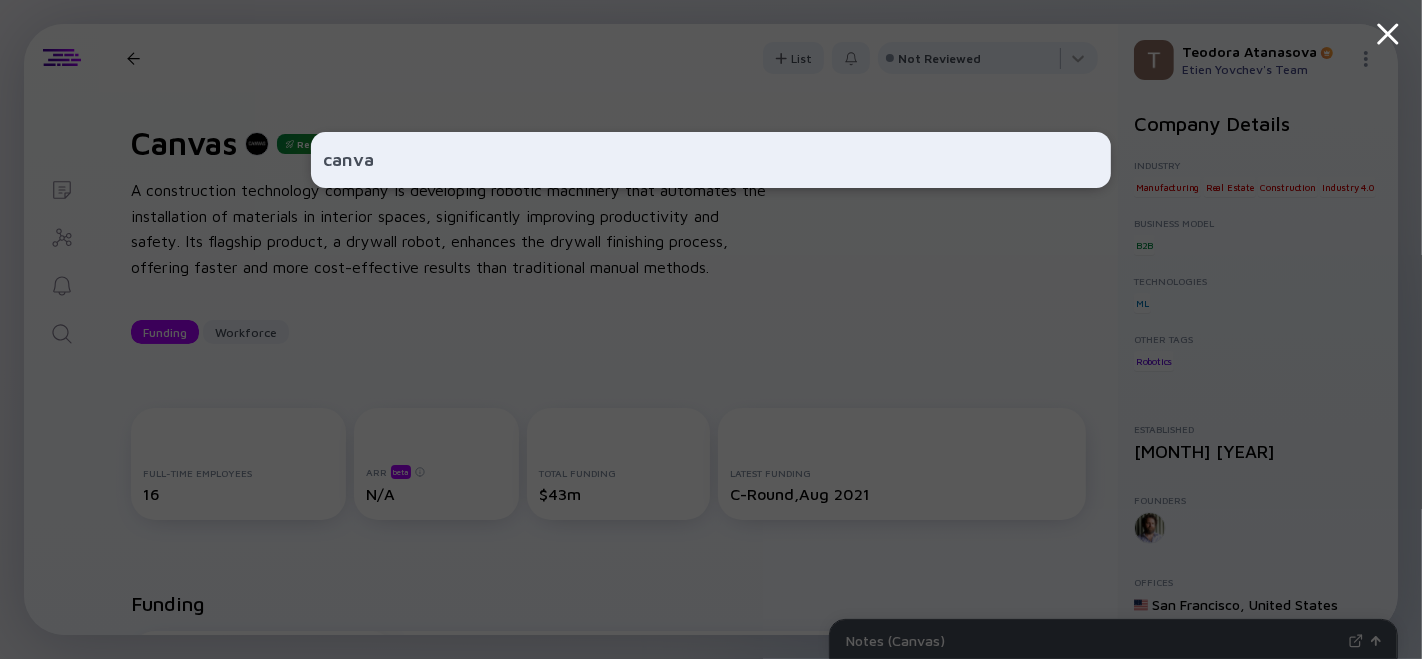 type on "canvas" 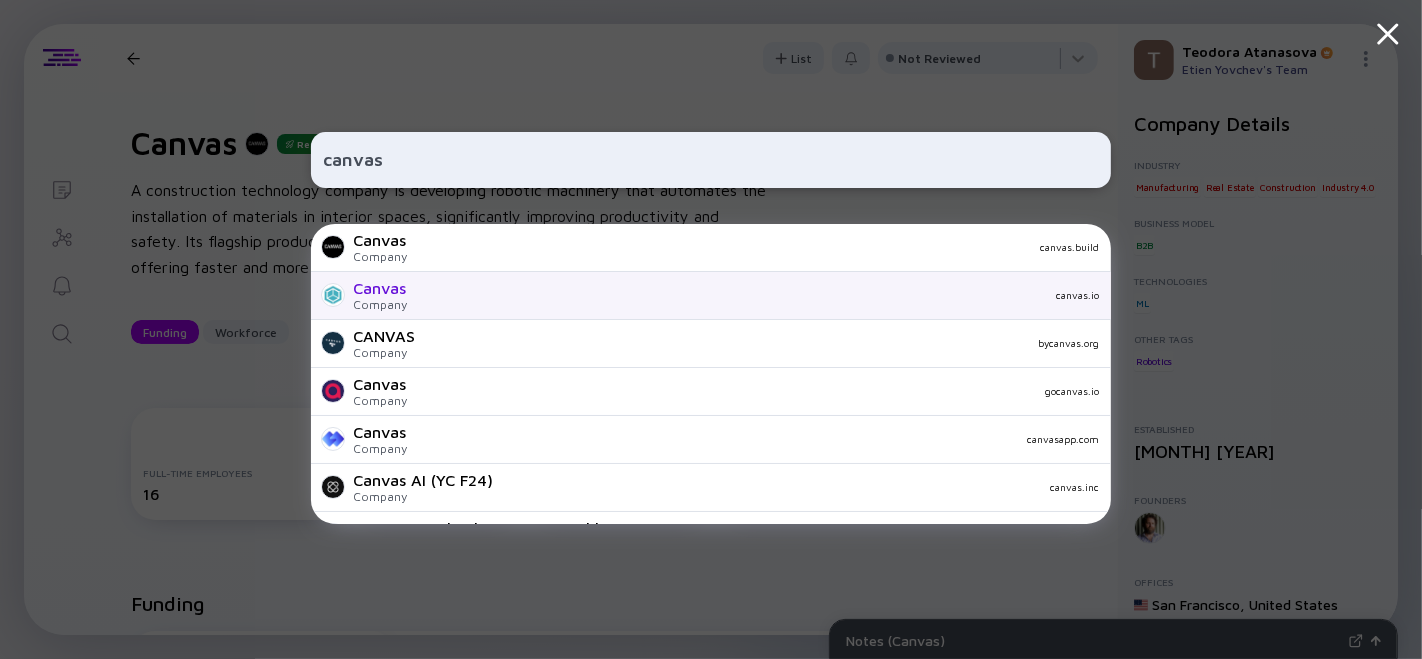 click on "canvas.io" at bounding box center (761, 295) 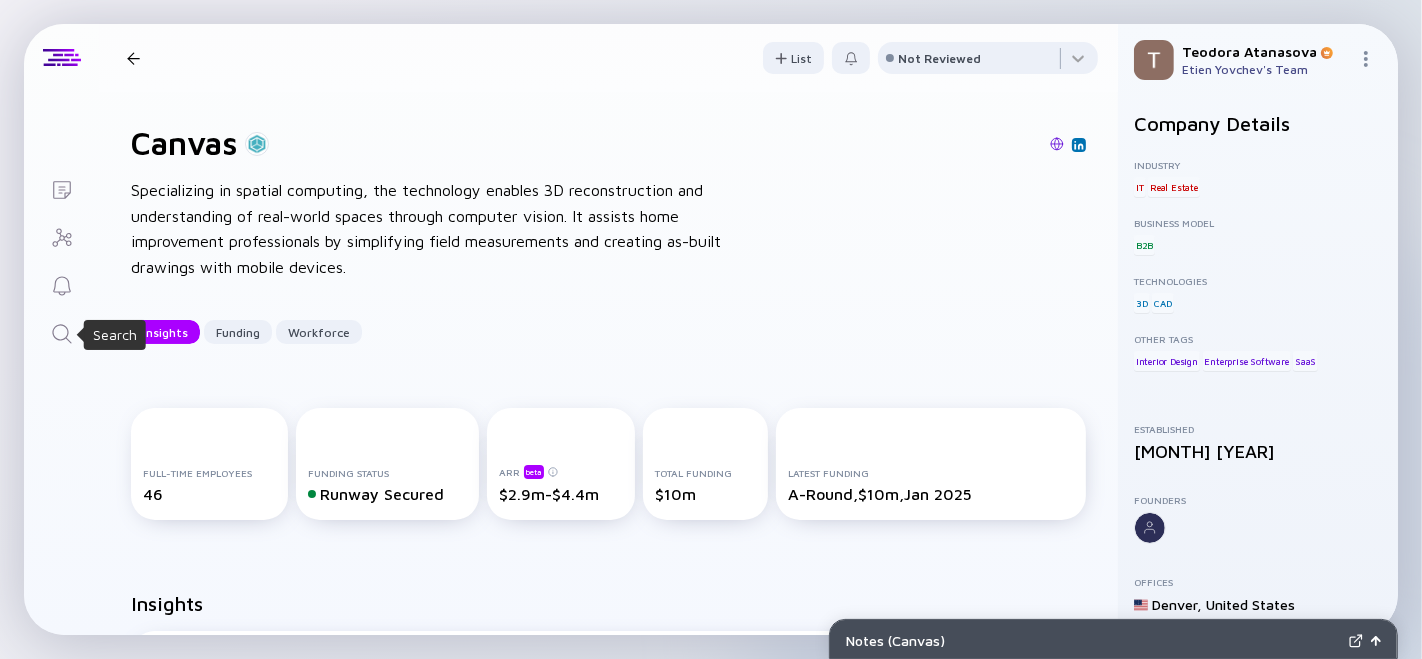 click 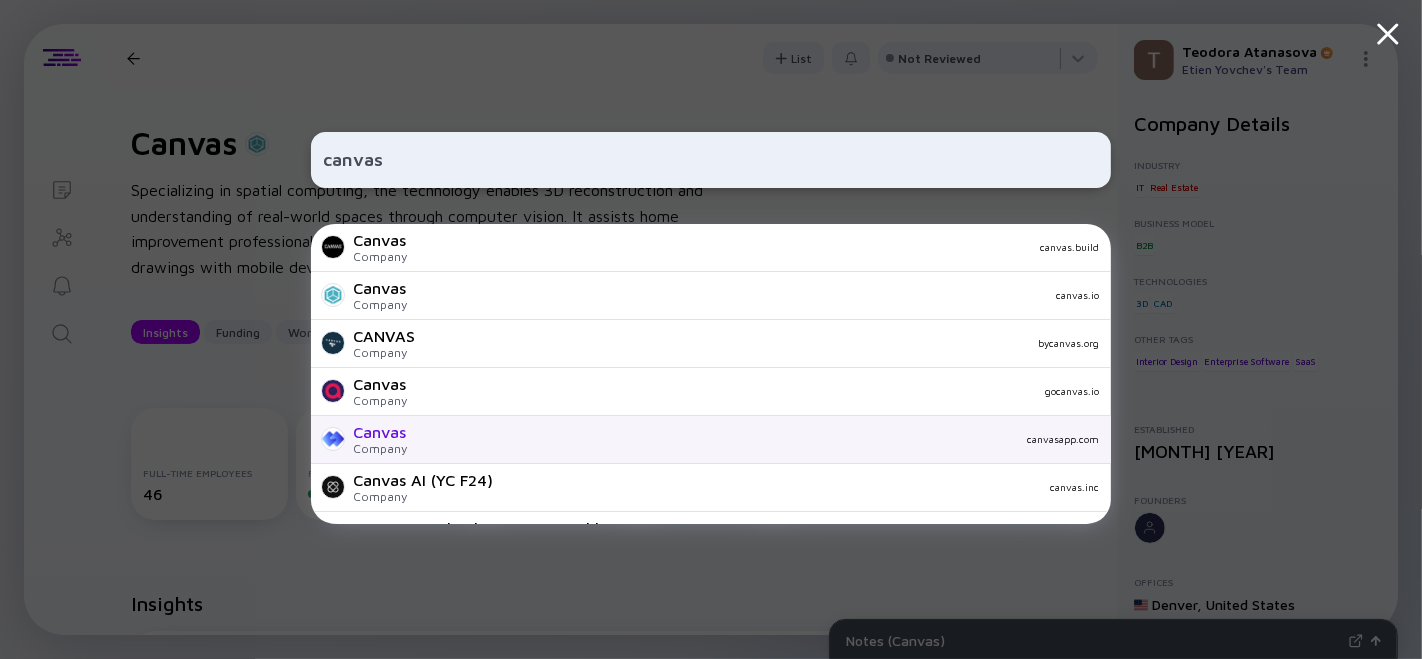 type on "canvas" 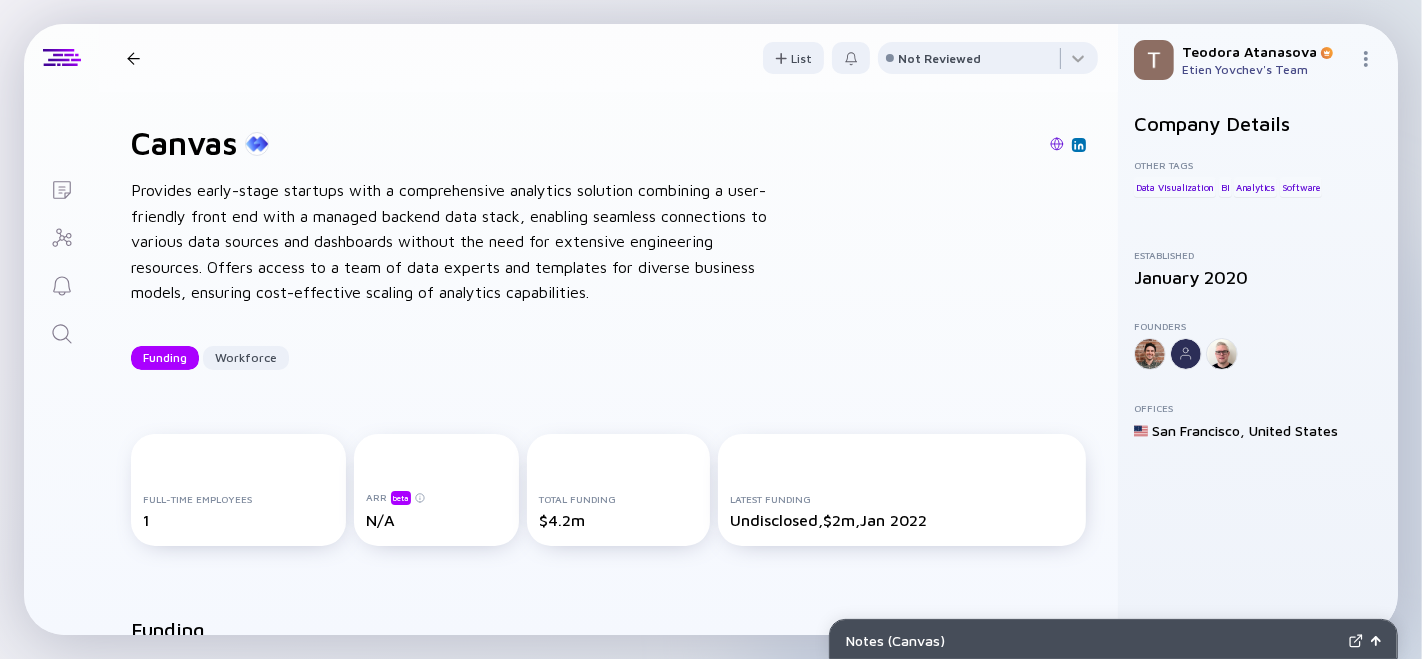 click 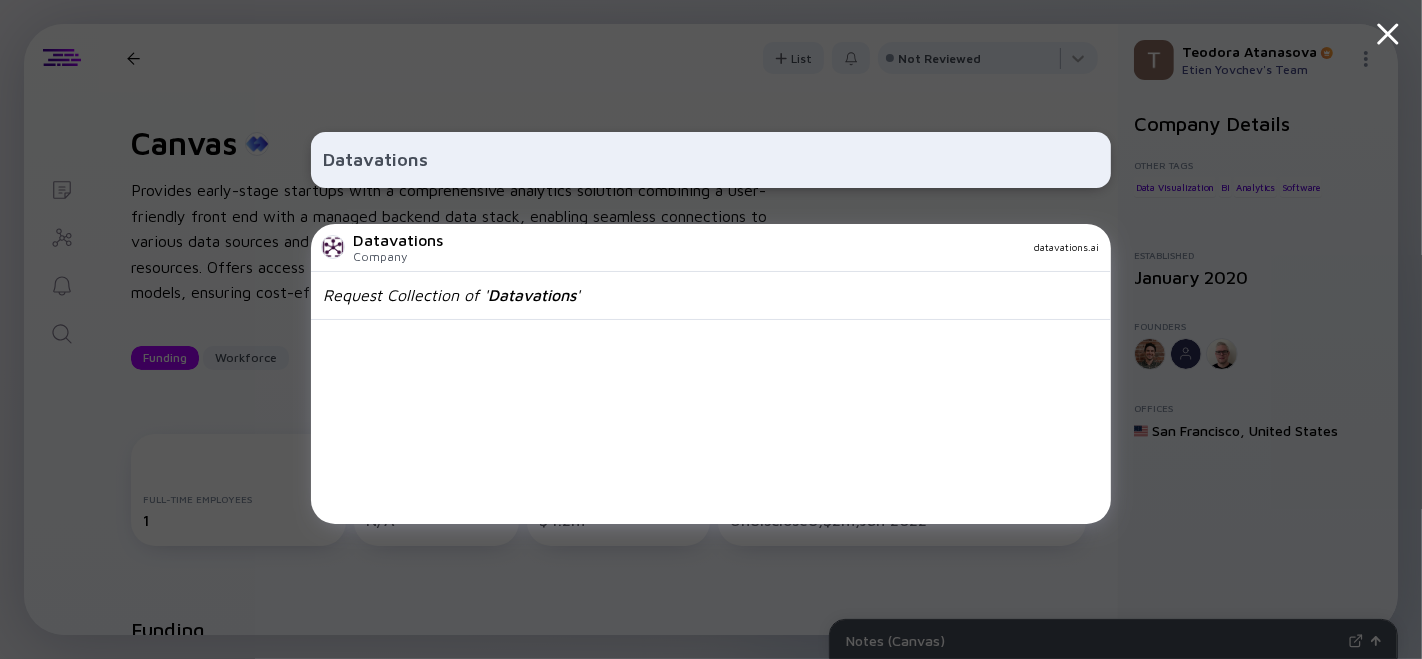 type on "Datavations" 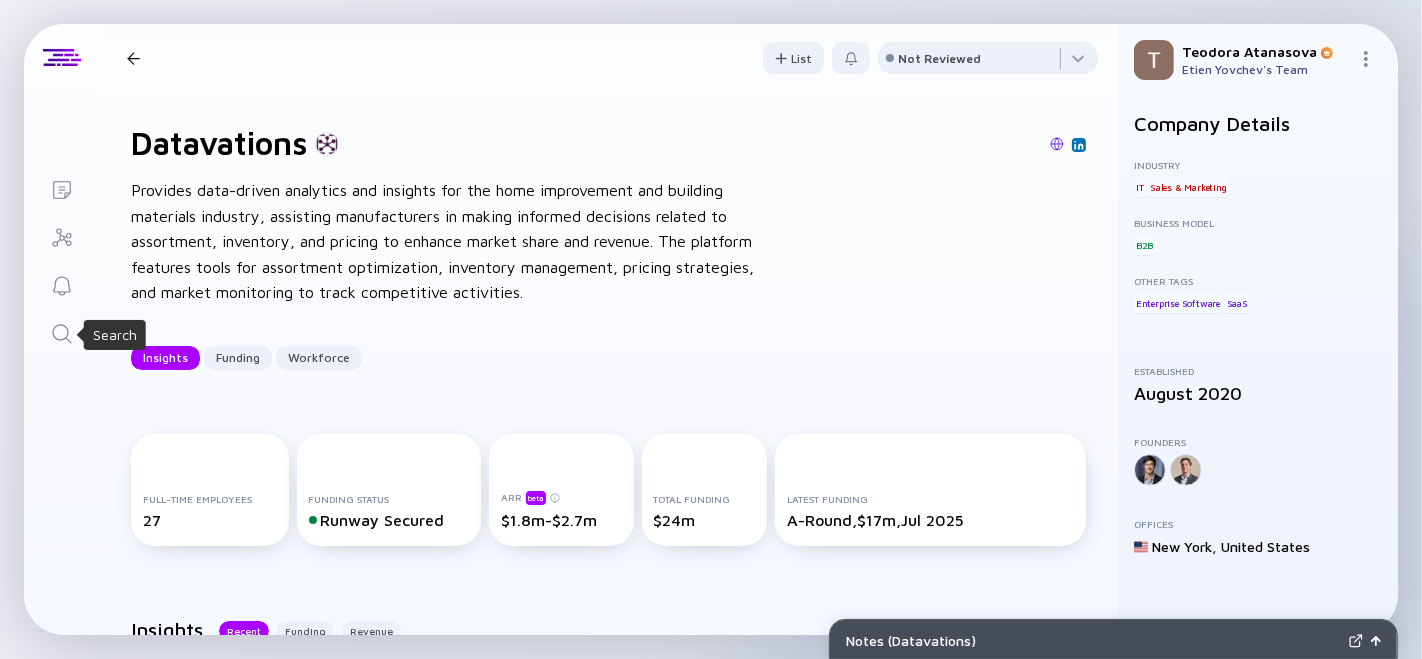 click 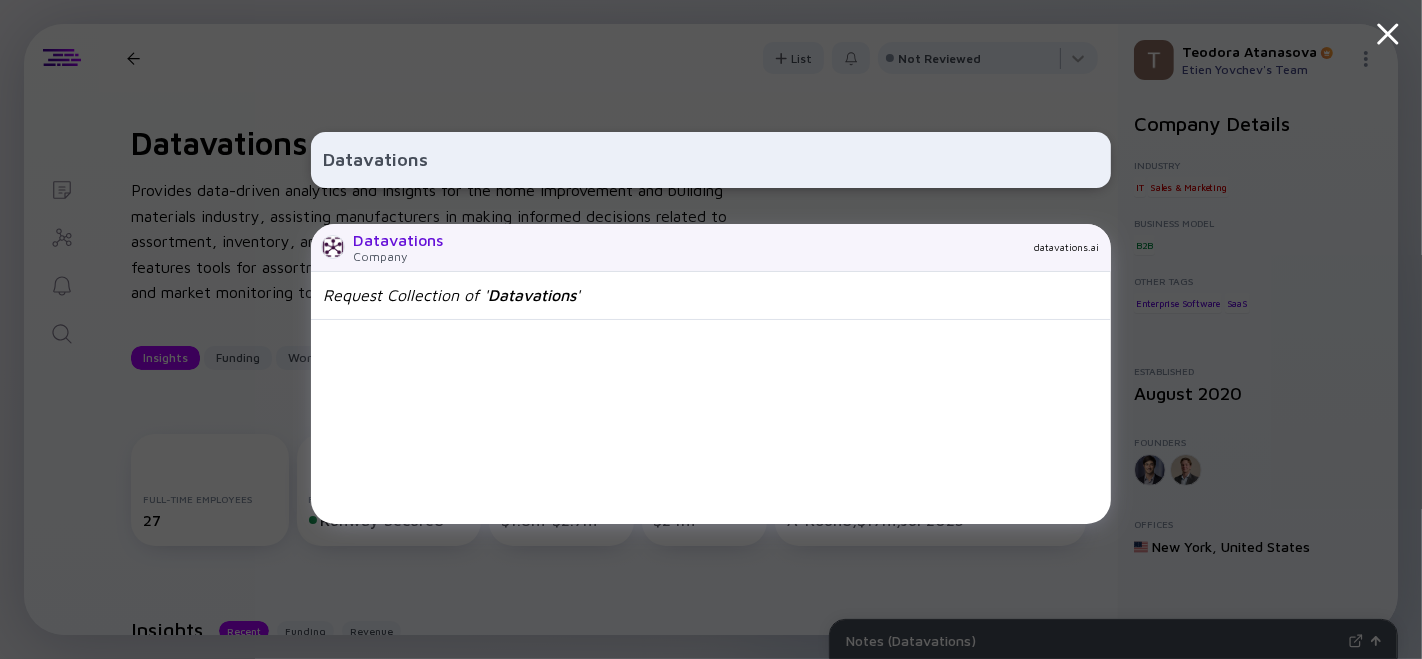 type on "Datavations" 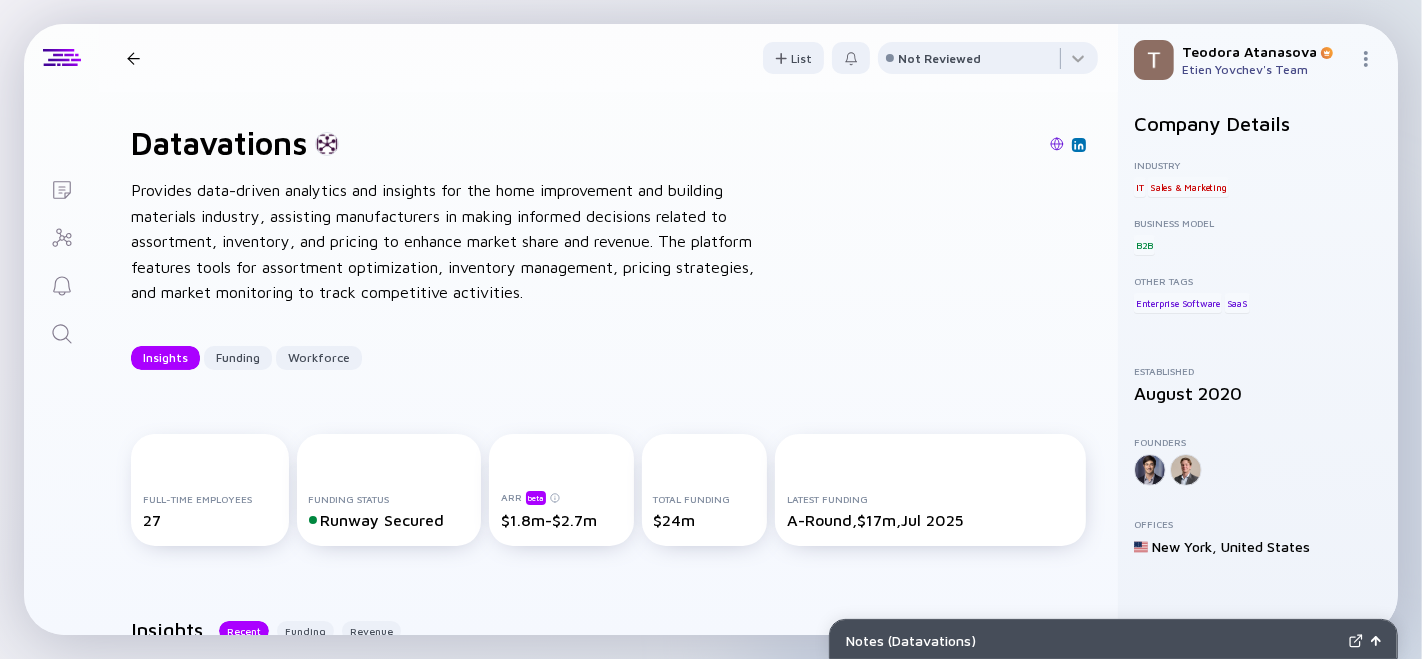 click 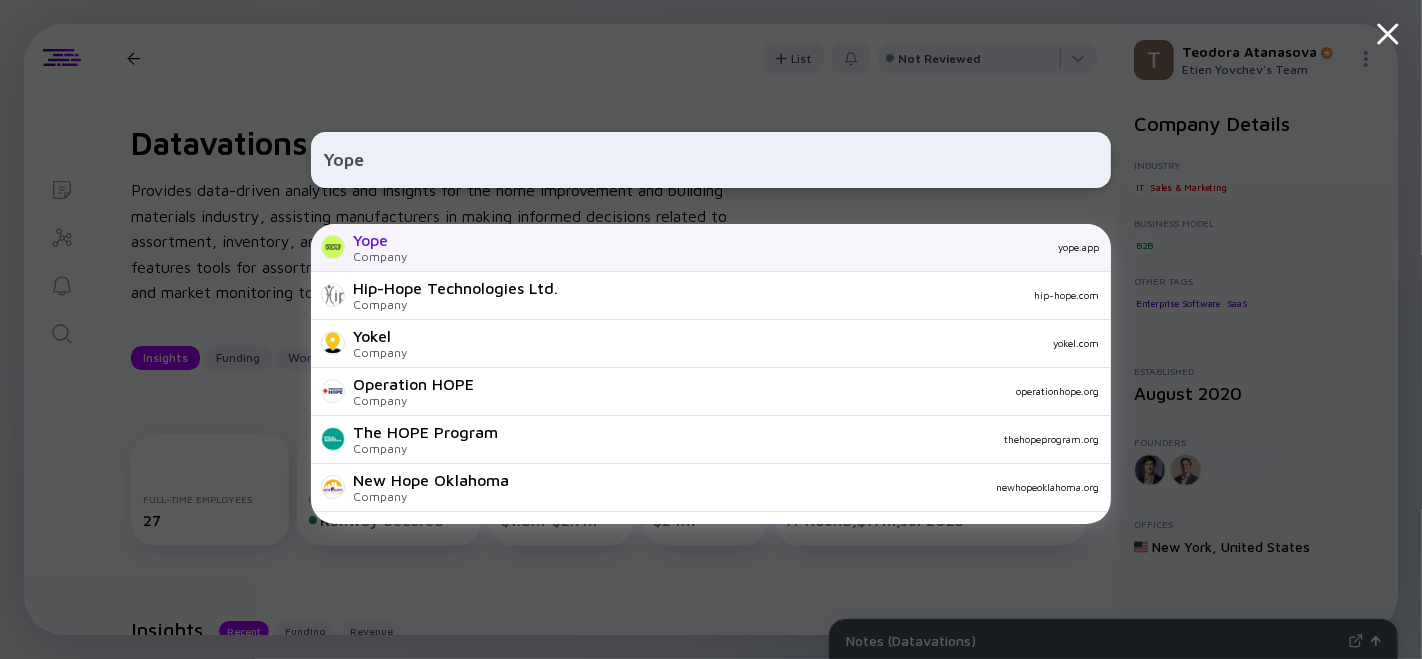 type on "Yope" 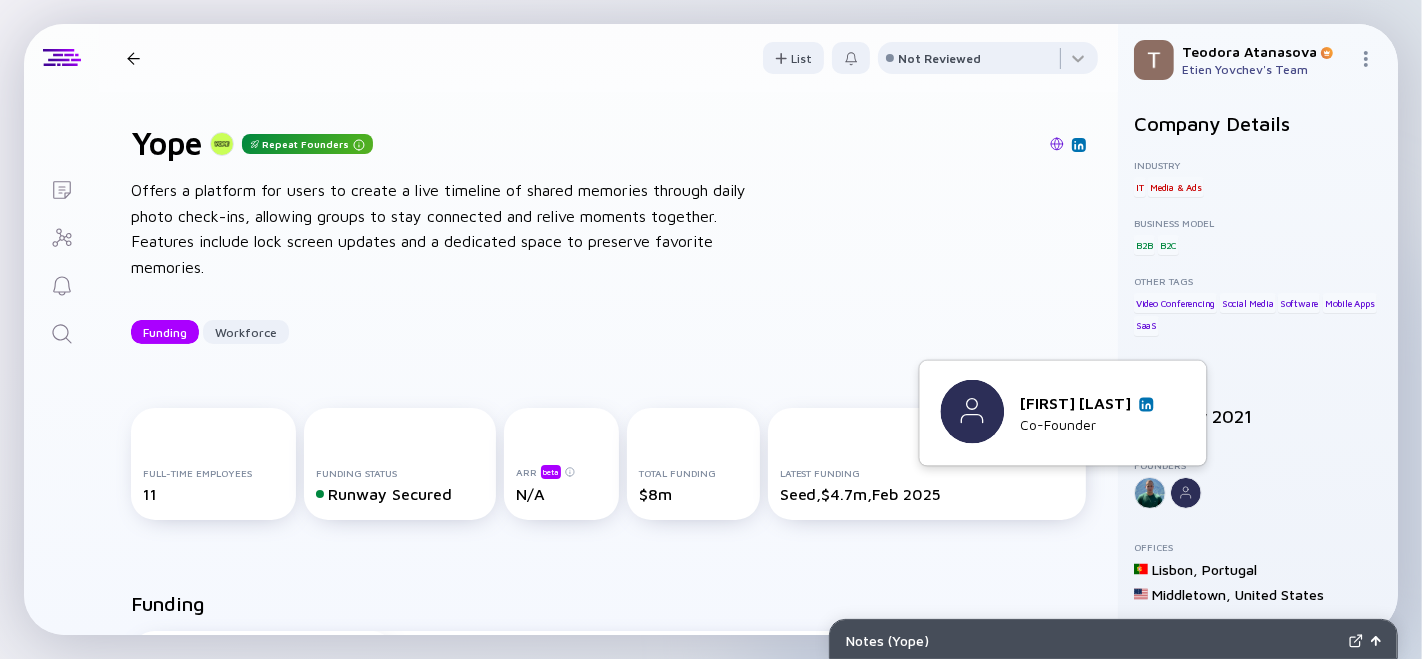 click at bounding box center [1146, 404] 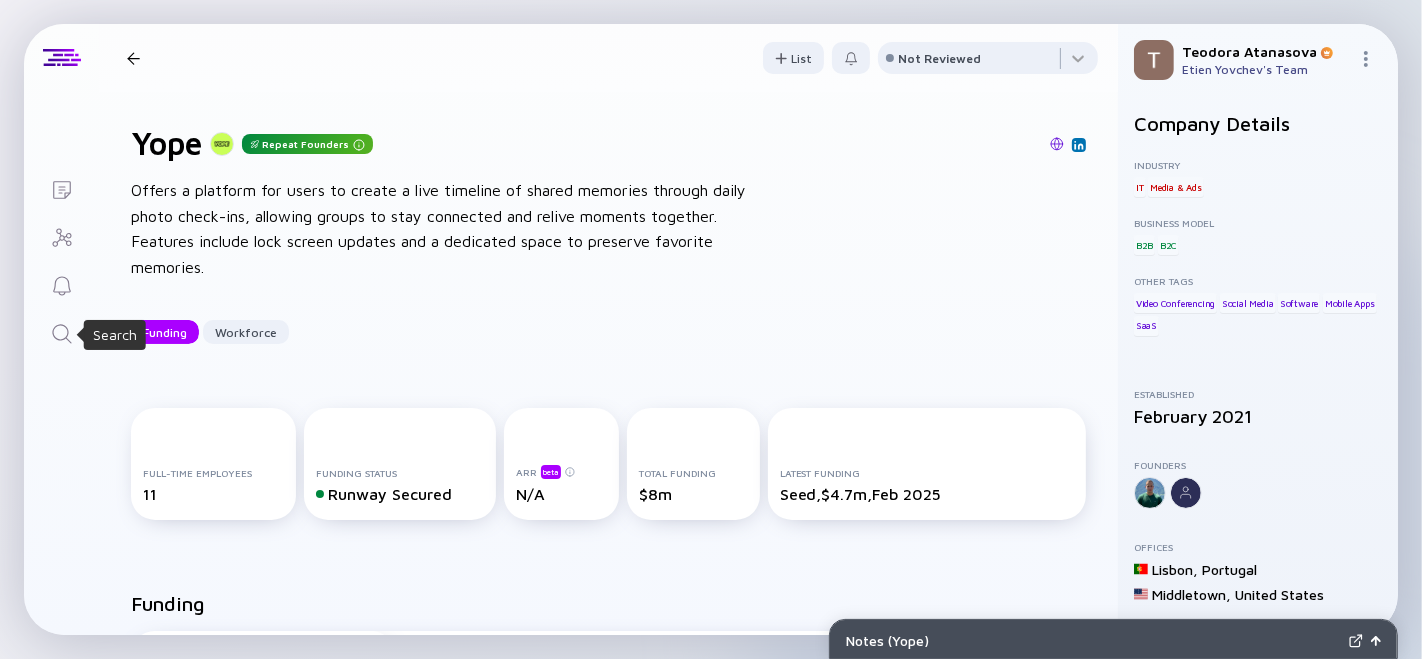 click at bounding box center [61, 332] 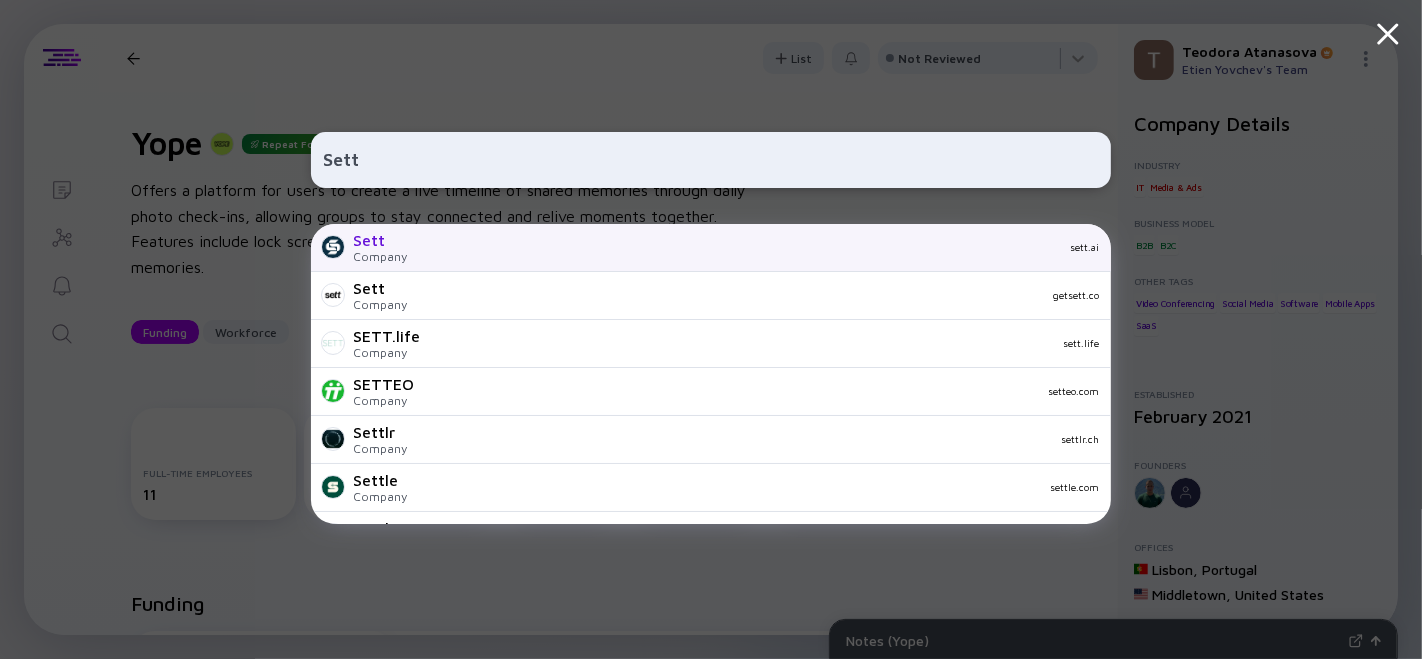 type on "Sett" 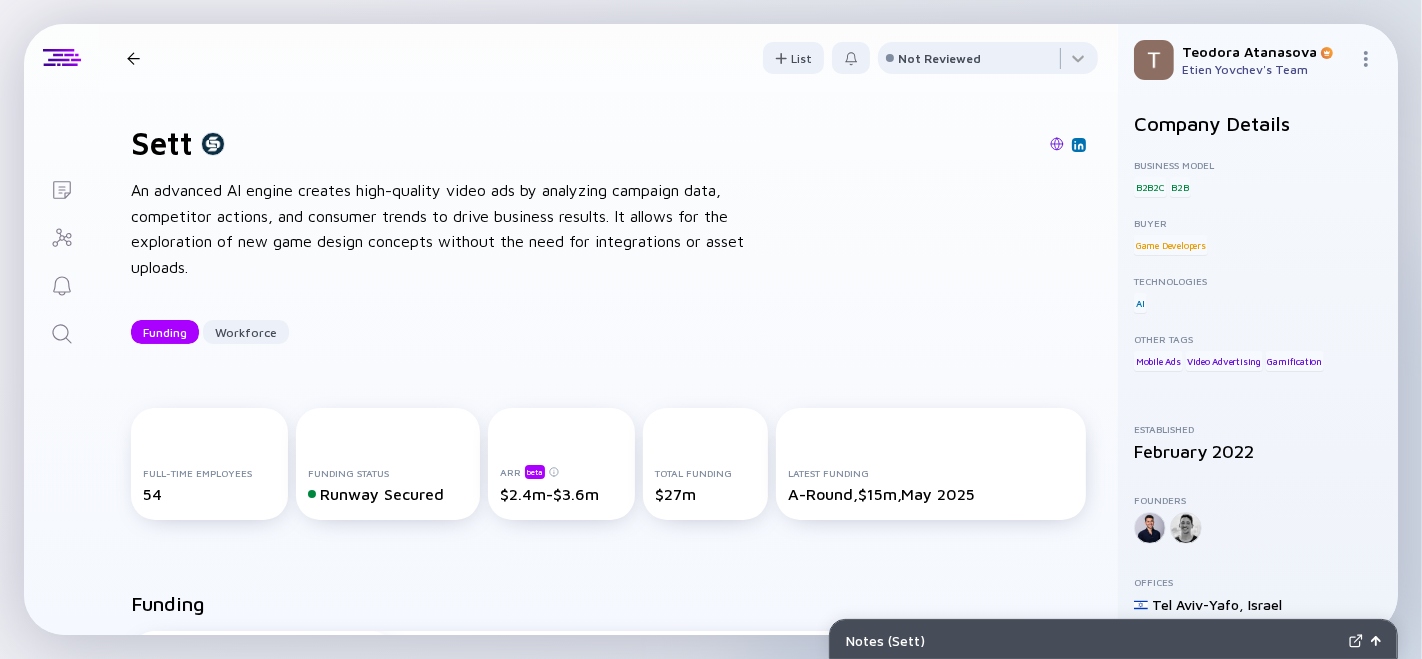 click 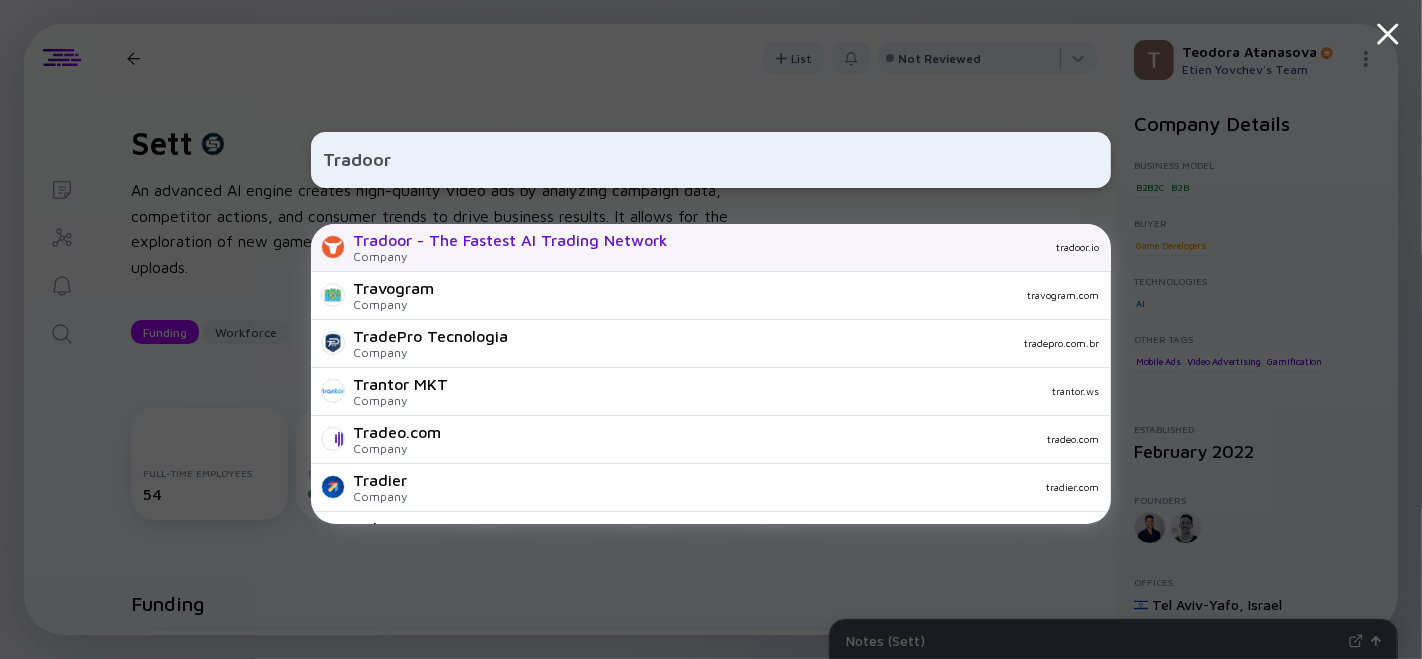 type on "Tradoor" 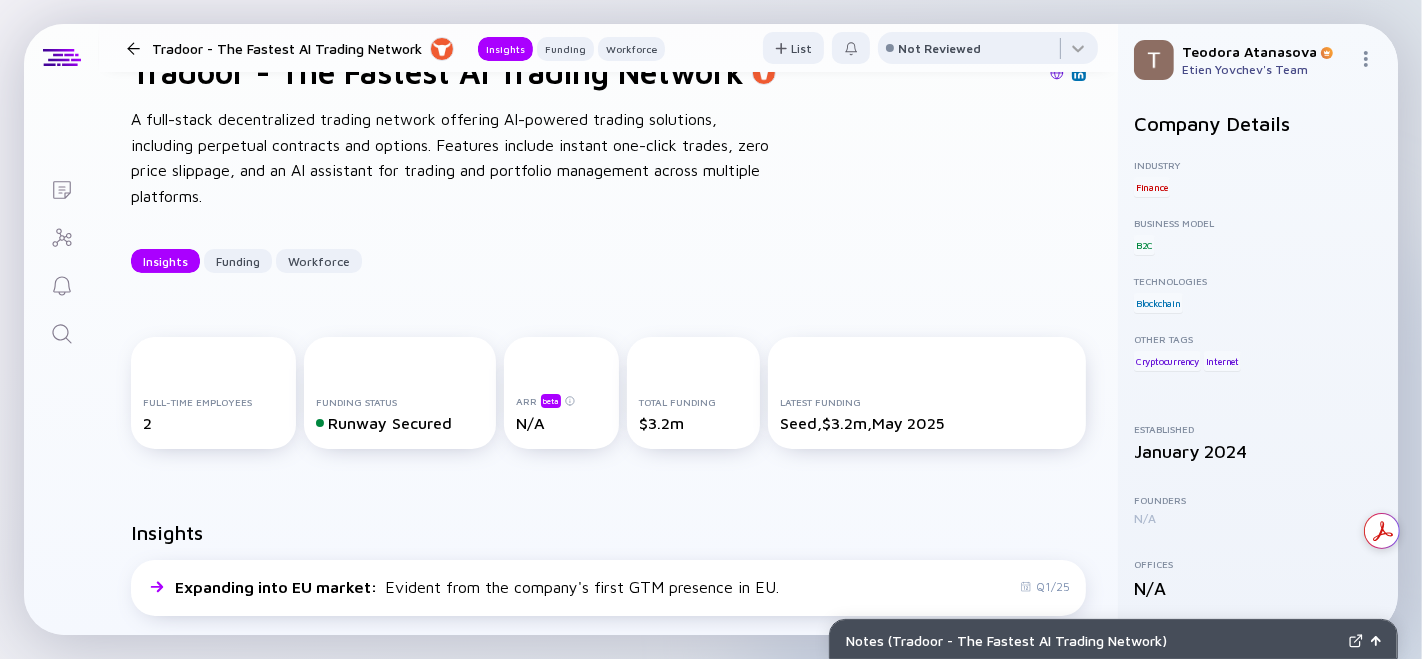 scroll, scrollTop: 0, scrollLeft: 0, axis: both 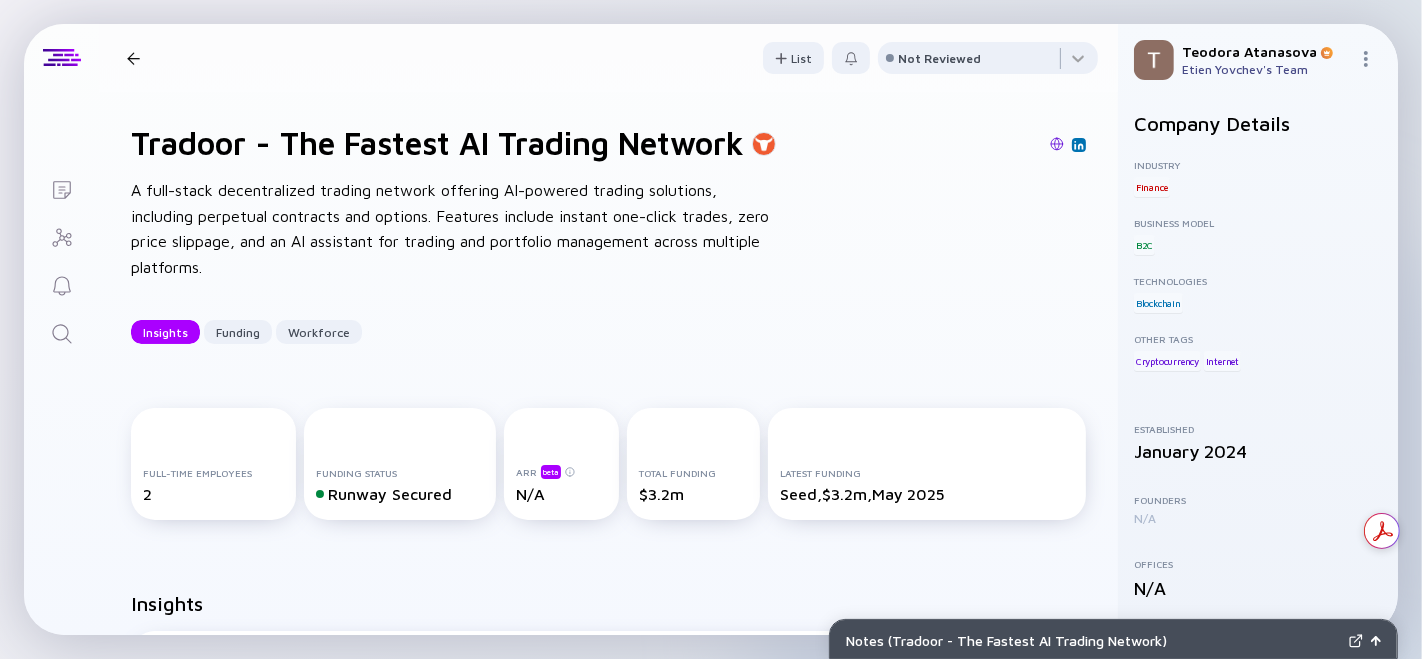 click on "Tradoor - The Fastest AI Trading Network" at bounding box center (437, 143) 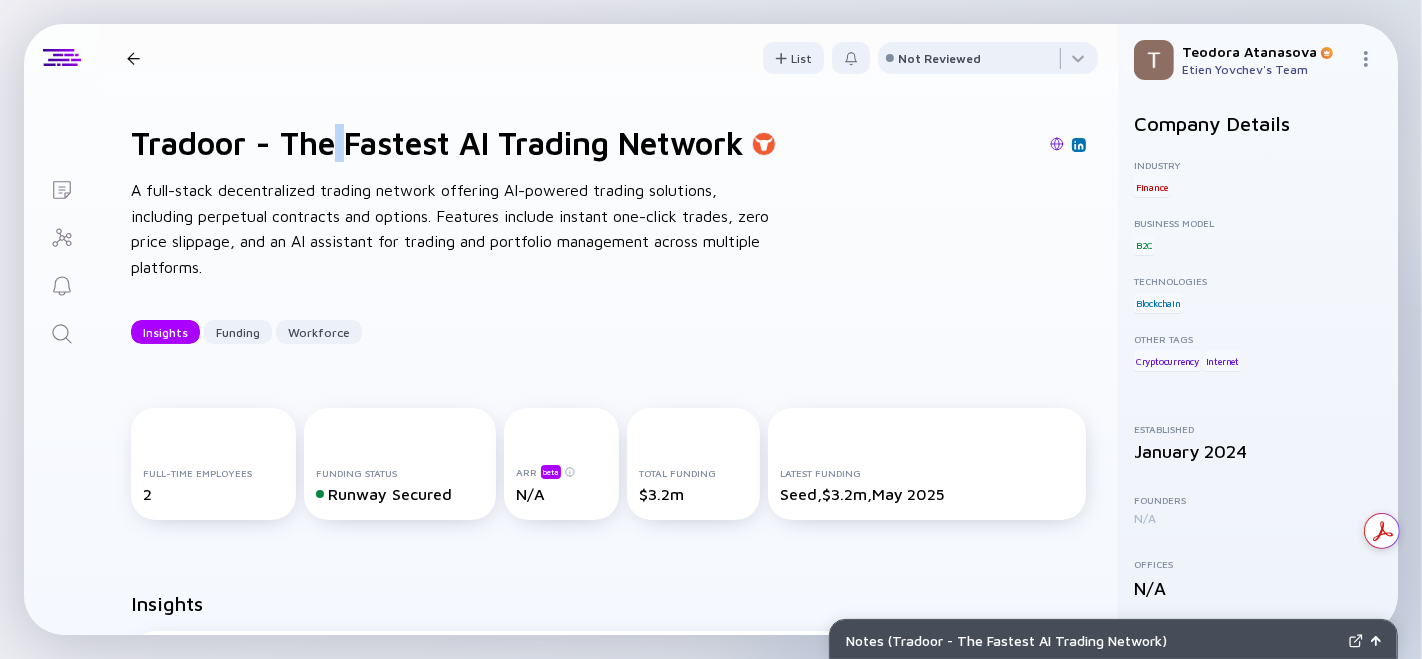 click on "Tradoor - The Fastest AI Trading Network" at bounding box center (437, 143) 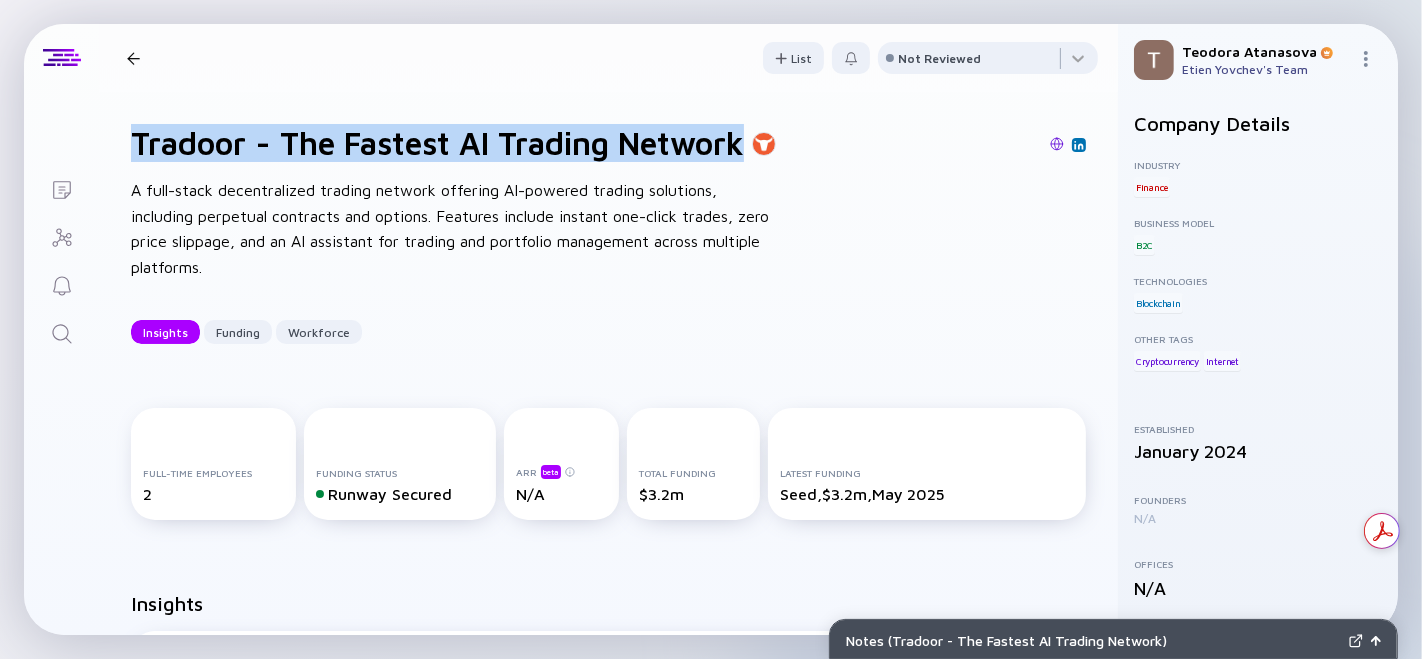 click on "Tradoor - The Fastest AI Trading Network" at bounding box center [437, 143] 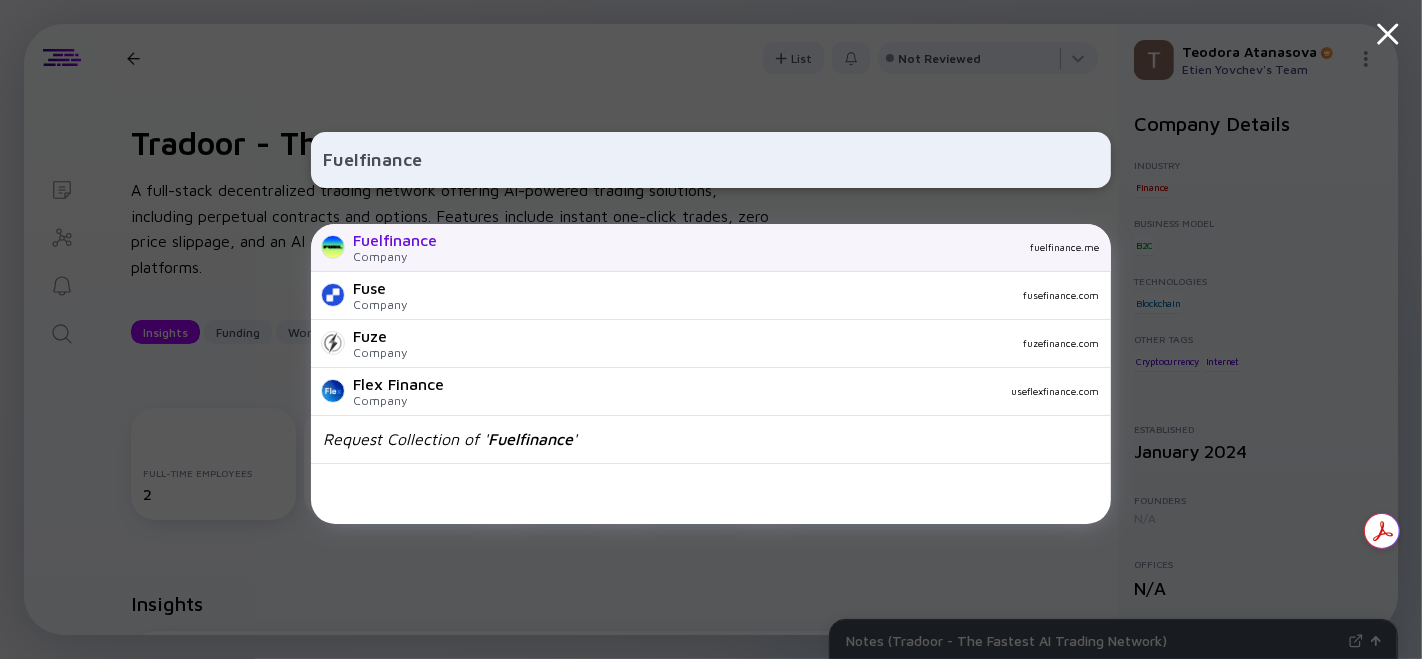 type on "Fuelfinance" 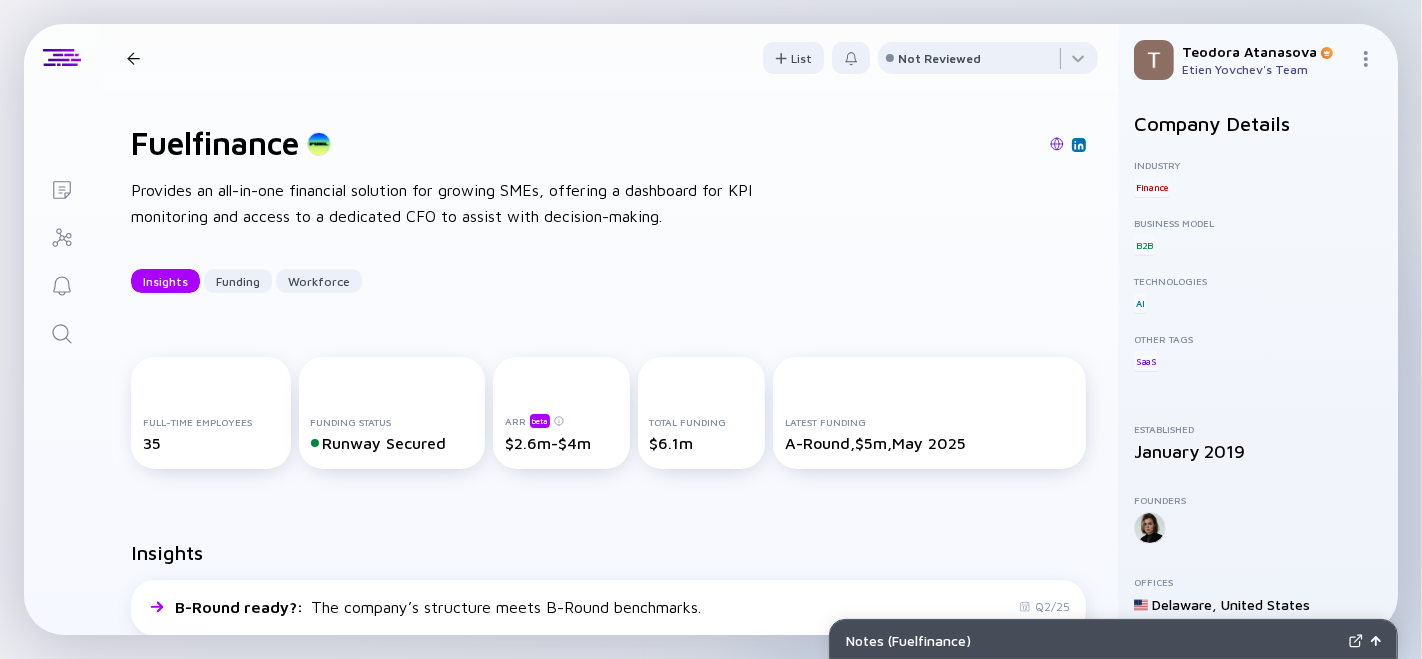 click on "Insights Funding Workforce" at bounding box center (608, 281) 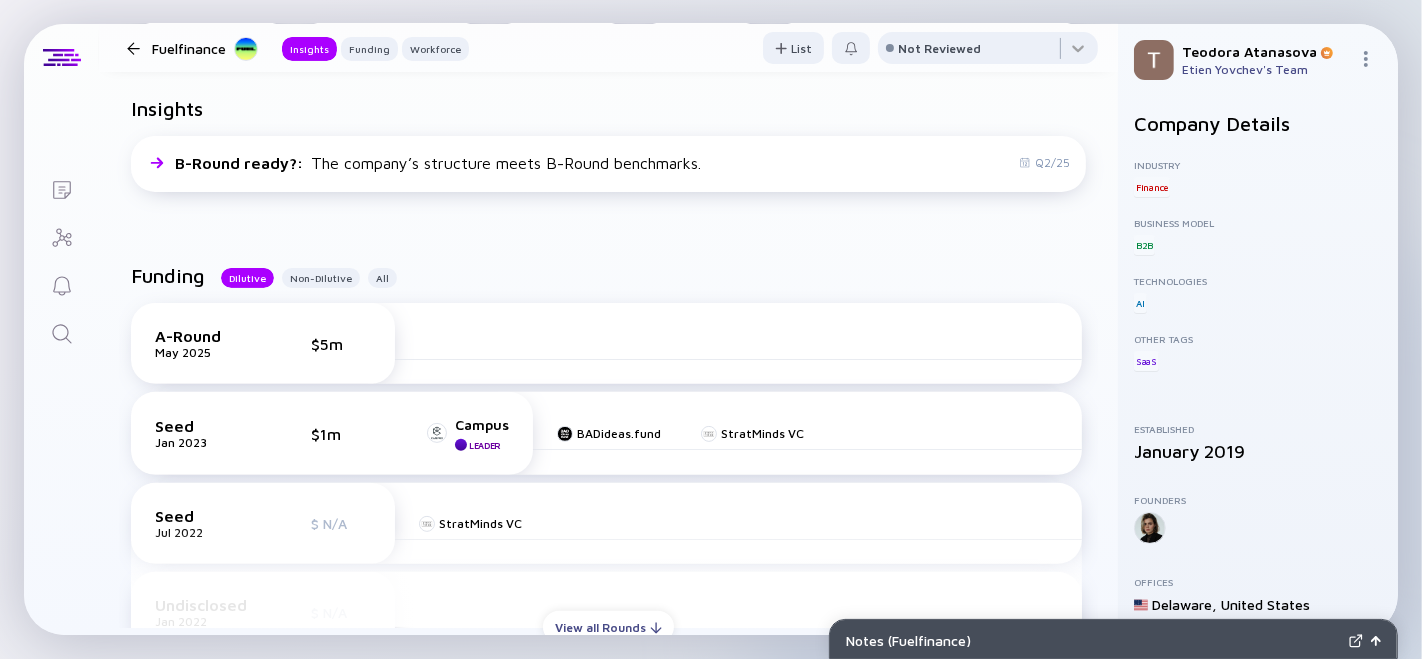 scroll, scrollTop: 0, scrollLeft: 0, axis: both 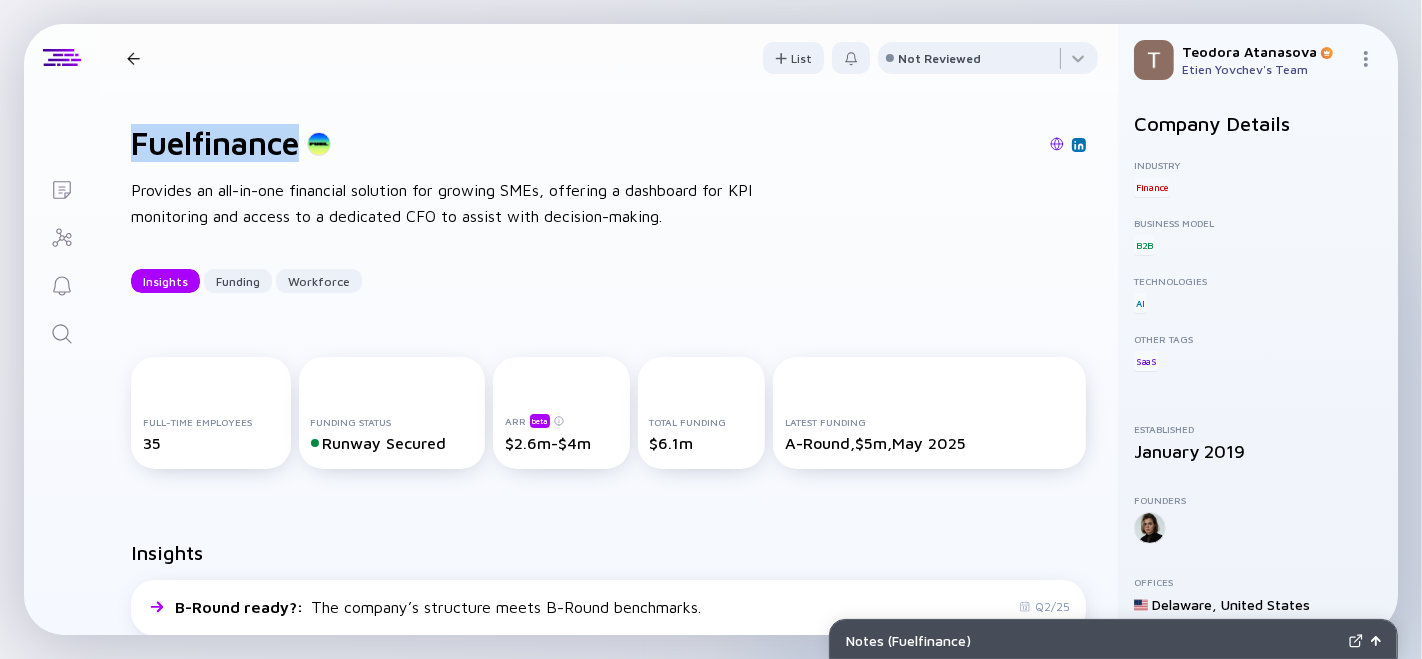 click on "Fuelfinance" at bounding box center (231, 143) 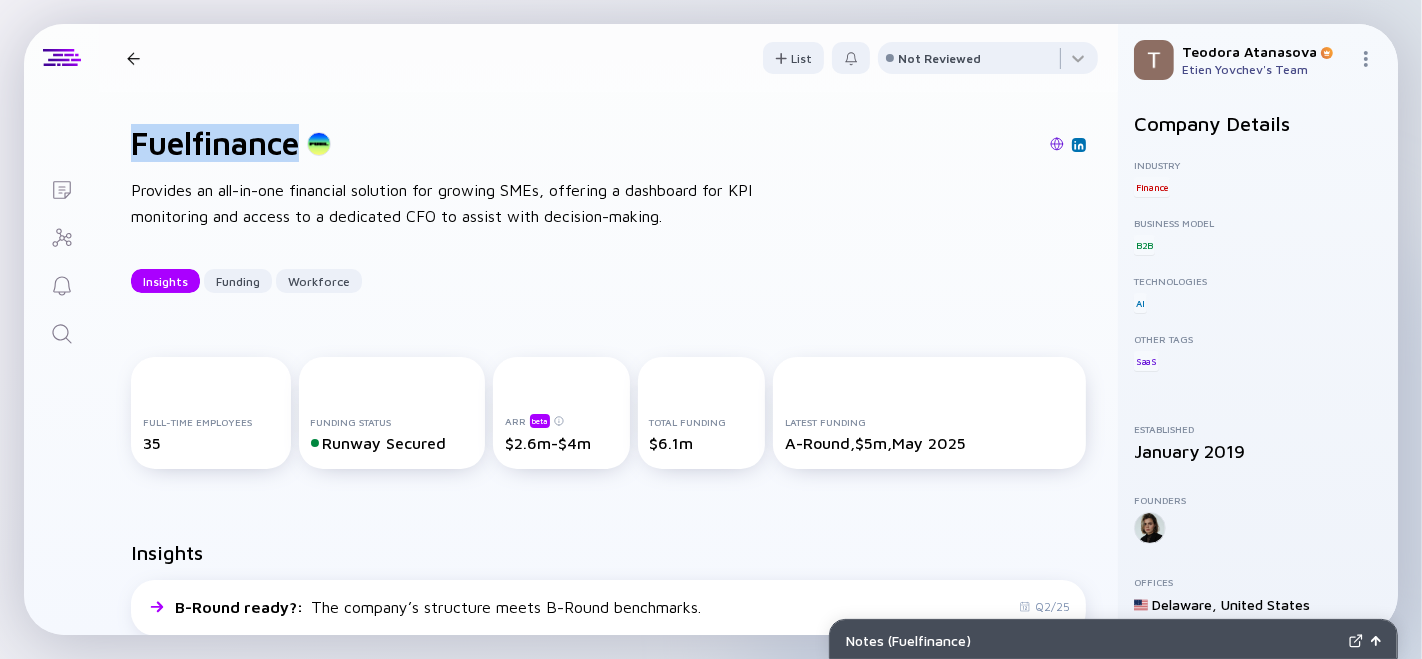 click 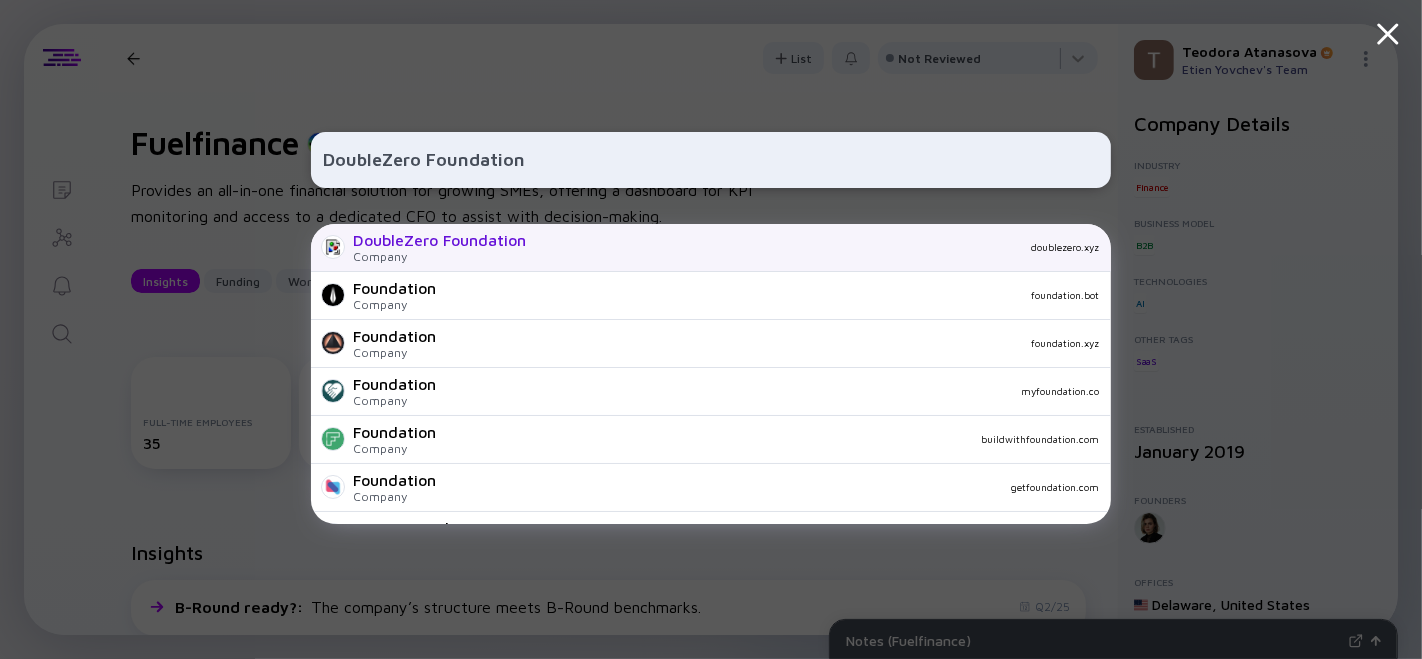 type on "DoubleZero Foundation" 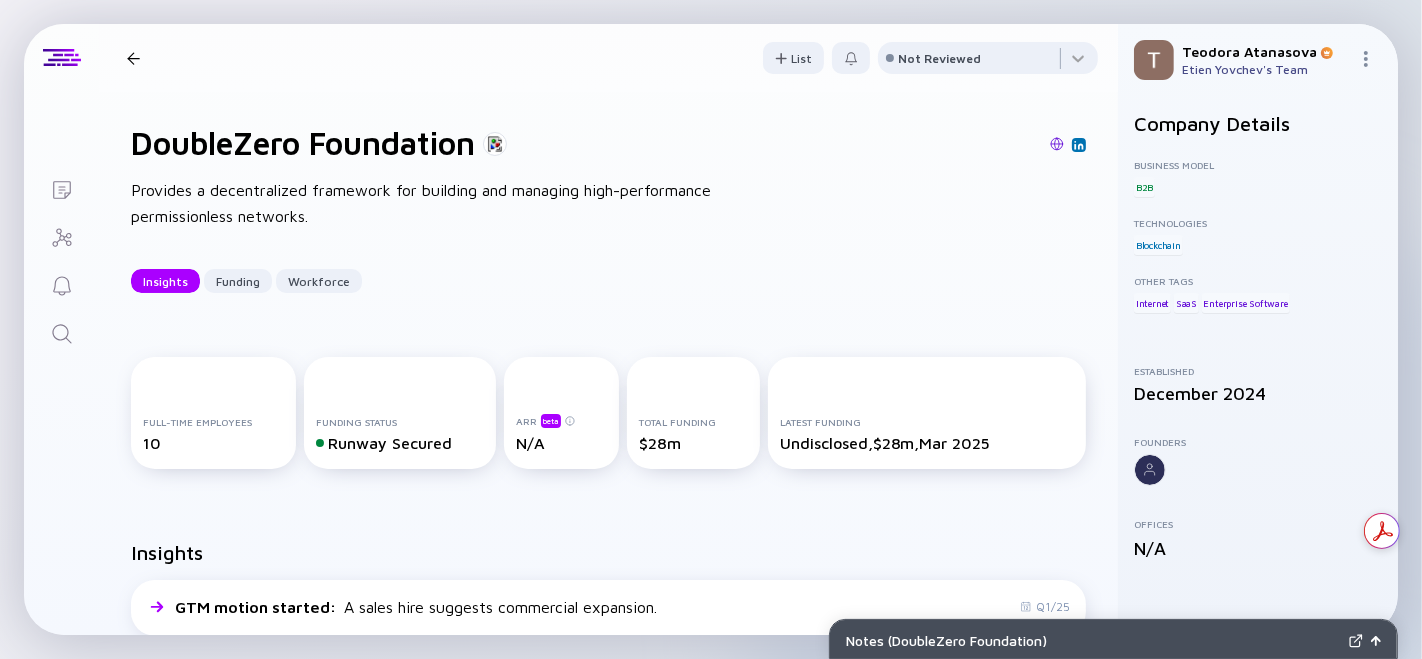 click 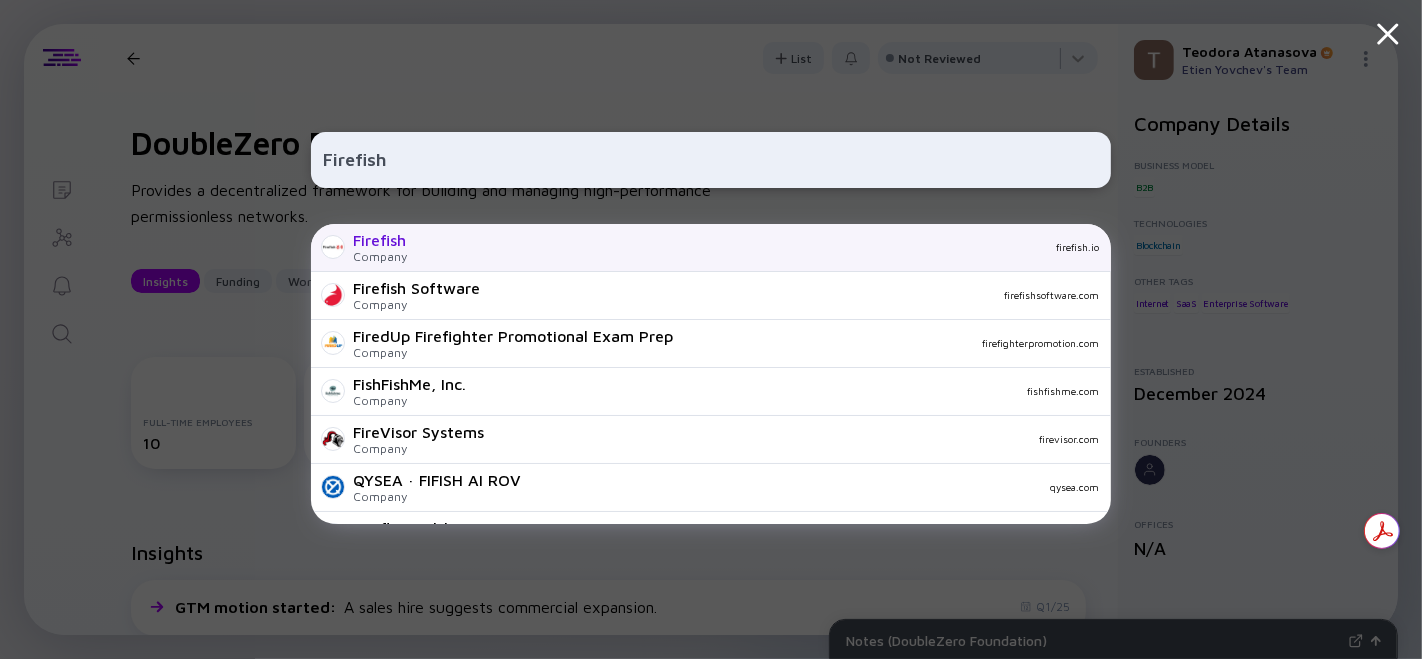 type on "Firefish" 